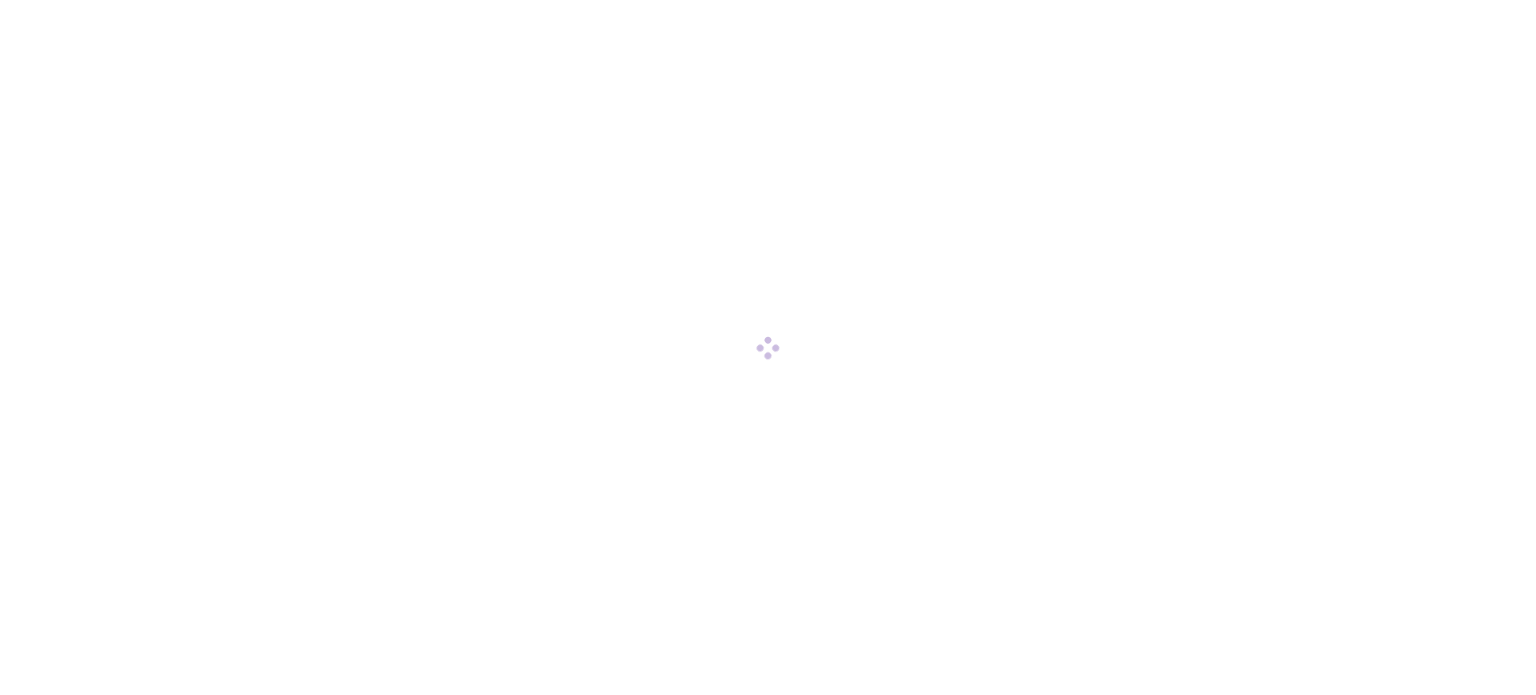 scroll, scrollTop: 0, scrollLeft: 0, axis: both 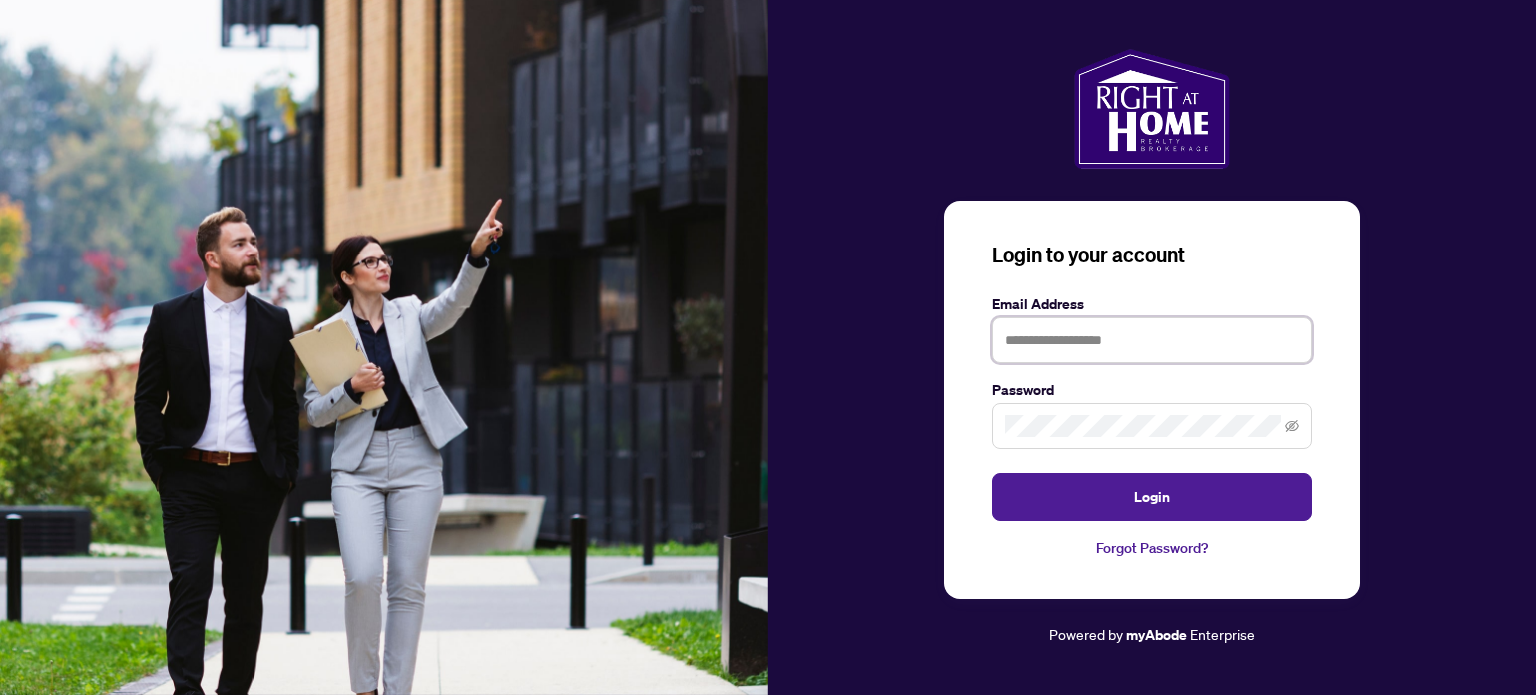 click at bounding box center (1152, 340) 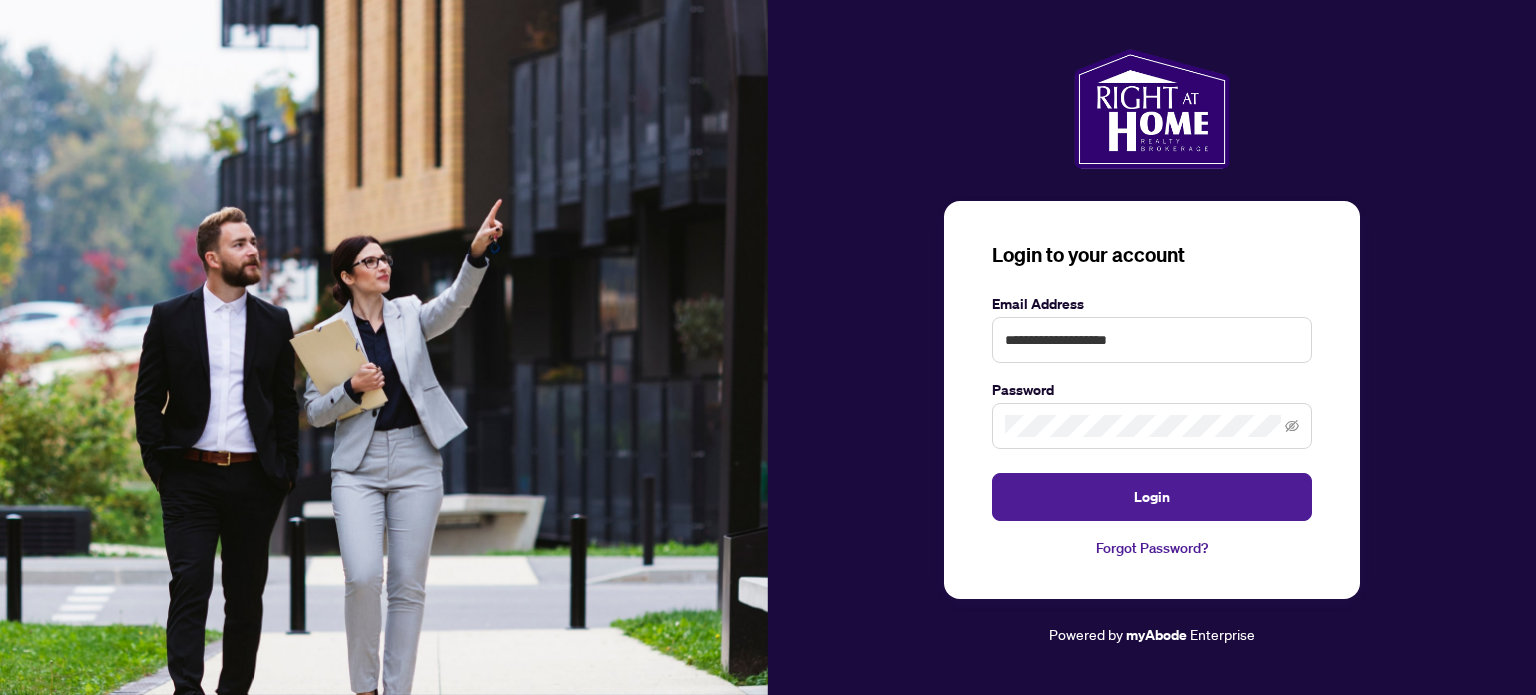 click at bounding box center (1152, 426) 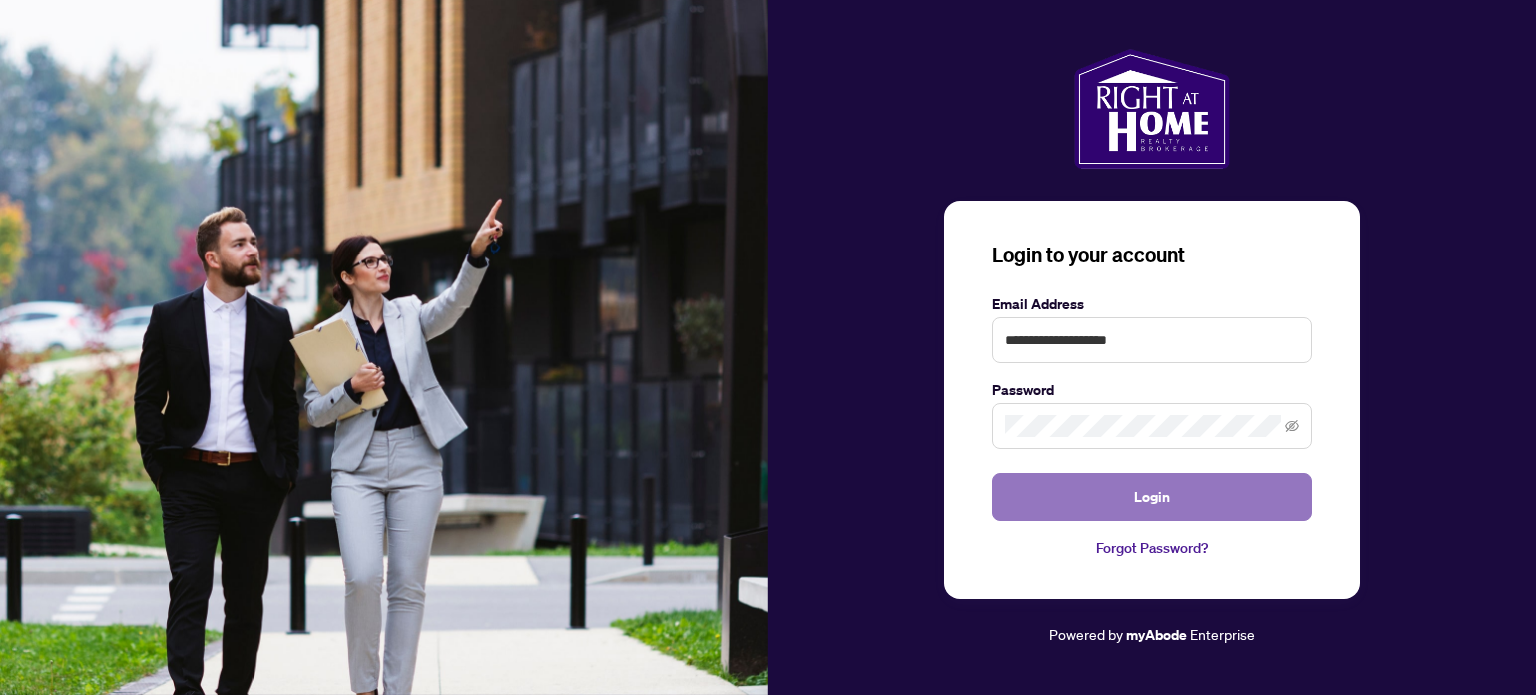 click on "Login" at bounding box center (1152, 497) 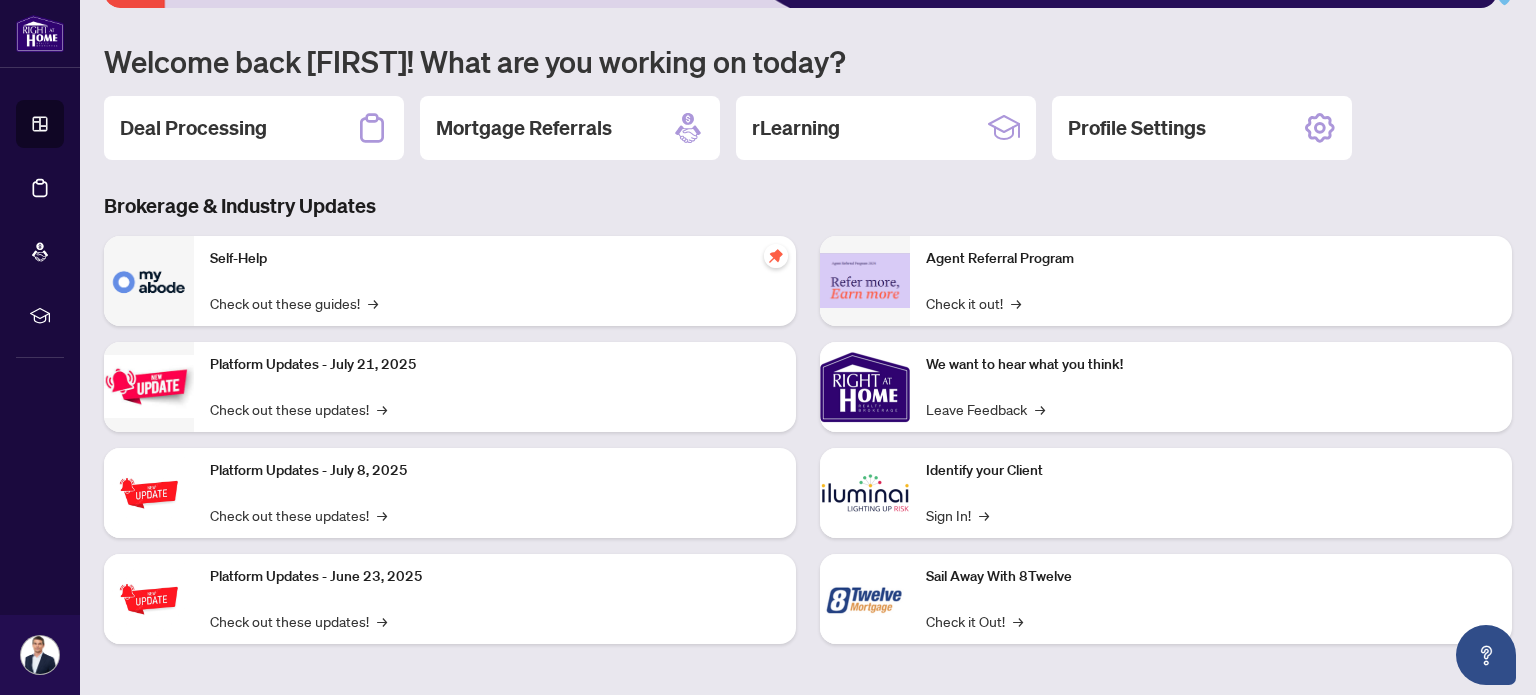 scroll, scrollTop: 0, scrollLeft: 0, axis: both 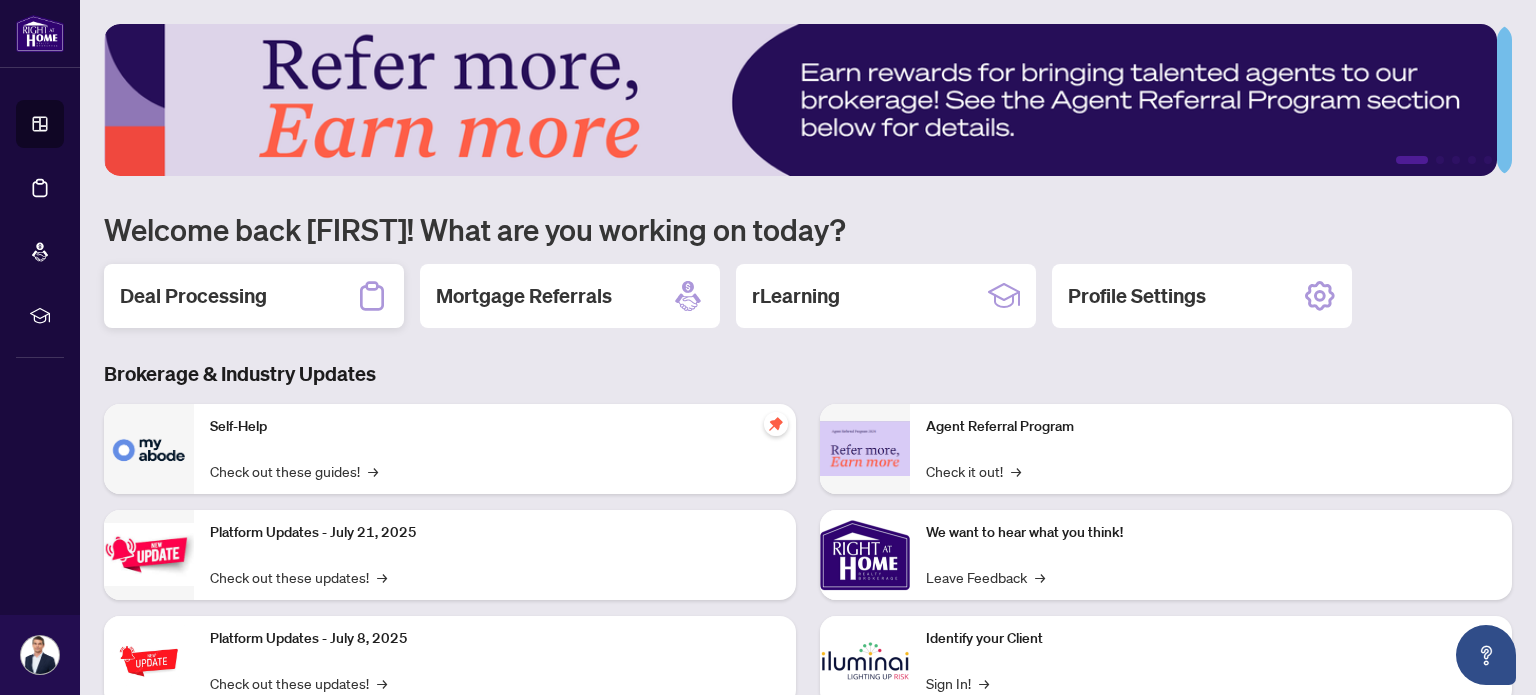 click on "Deal Processing" at bounding box center [254, 296] 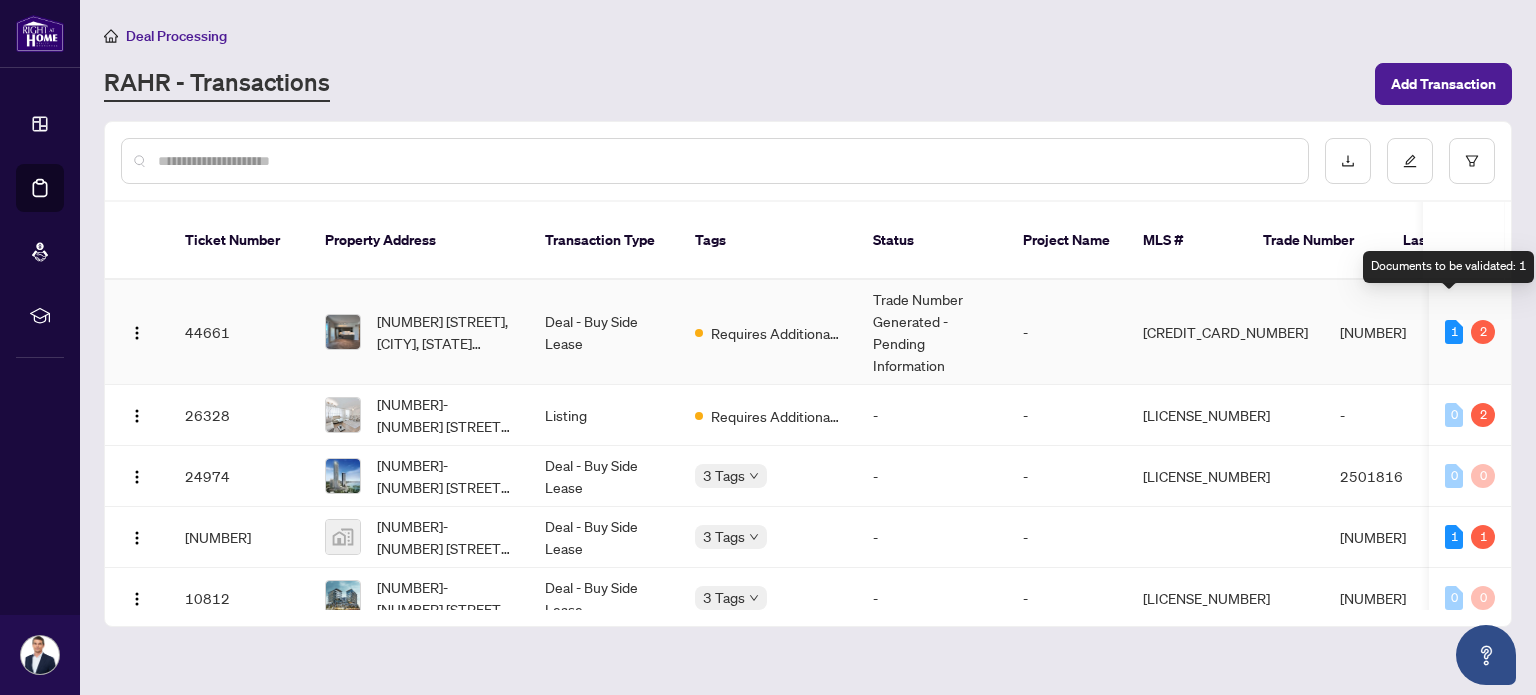 click on "1" at bounding box center (1454, 332) 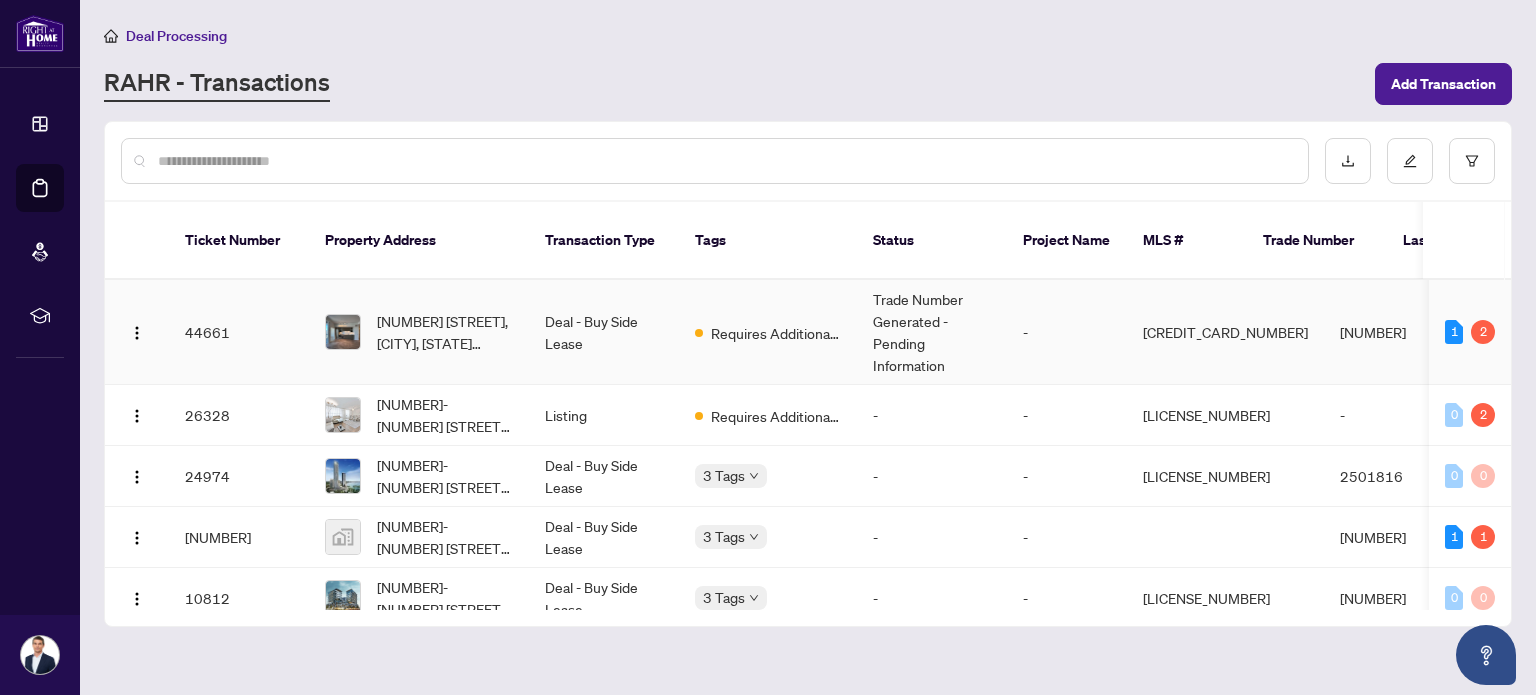 click on "C12201709" at bounding box center [1225, 332] 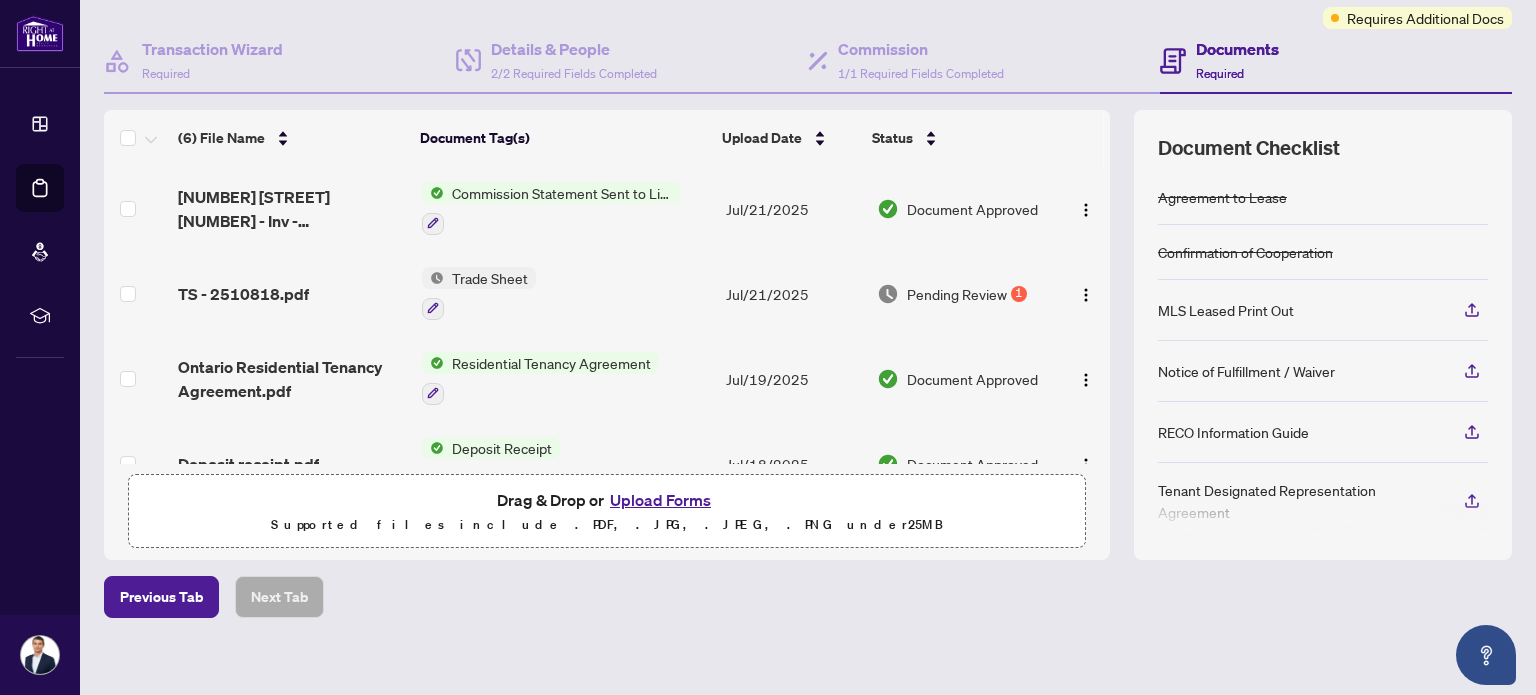scroll, scrollTop: 177, scrollLeft: 0, axis: vertical 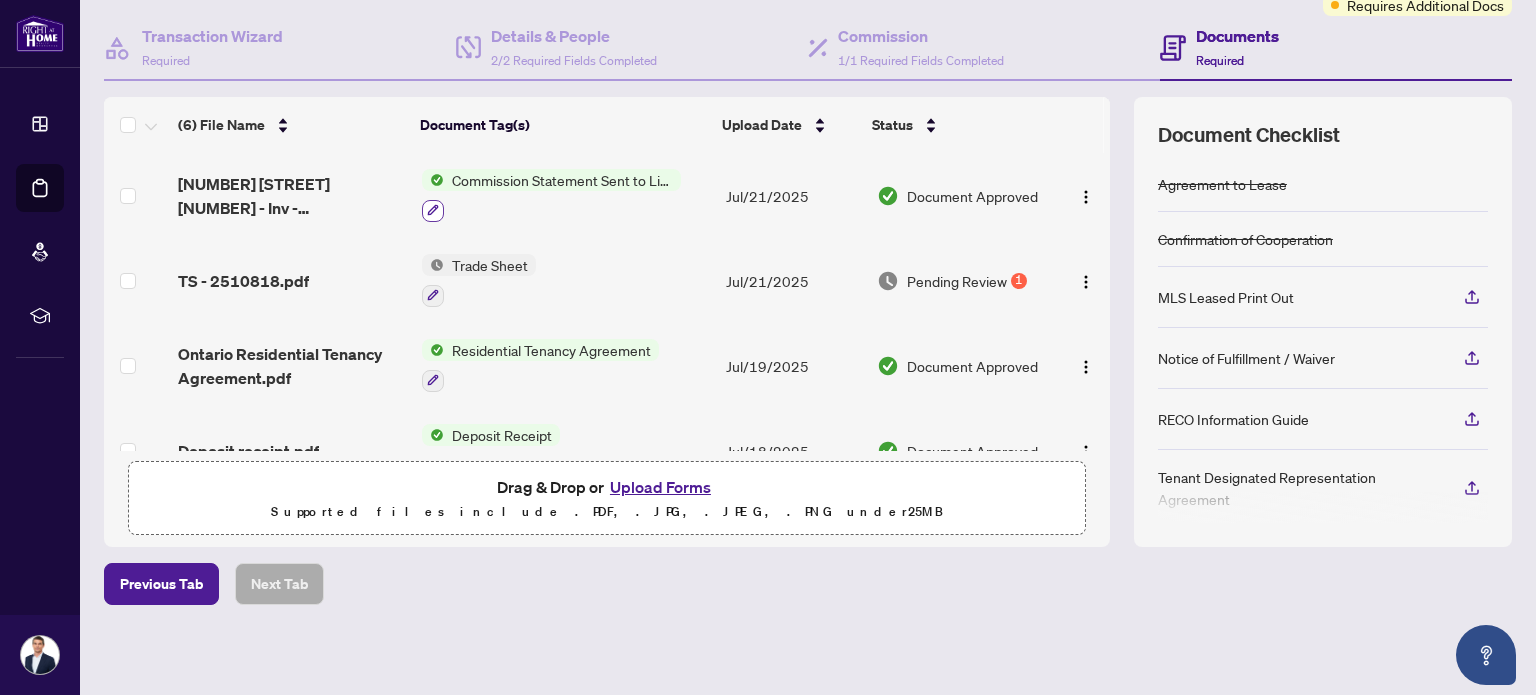 click 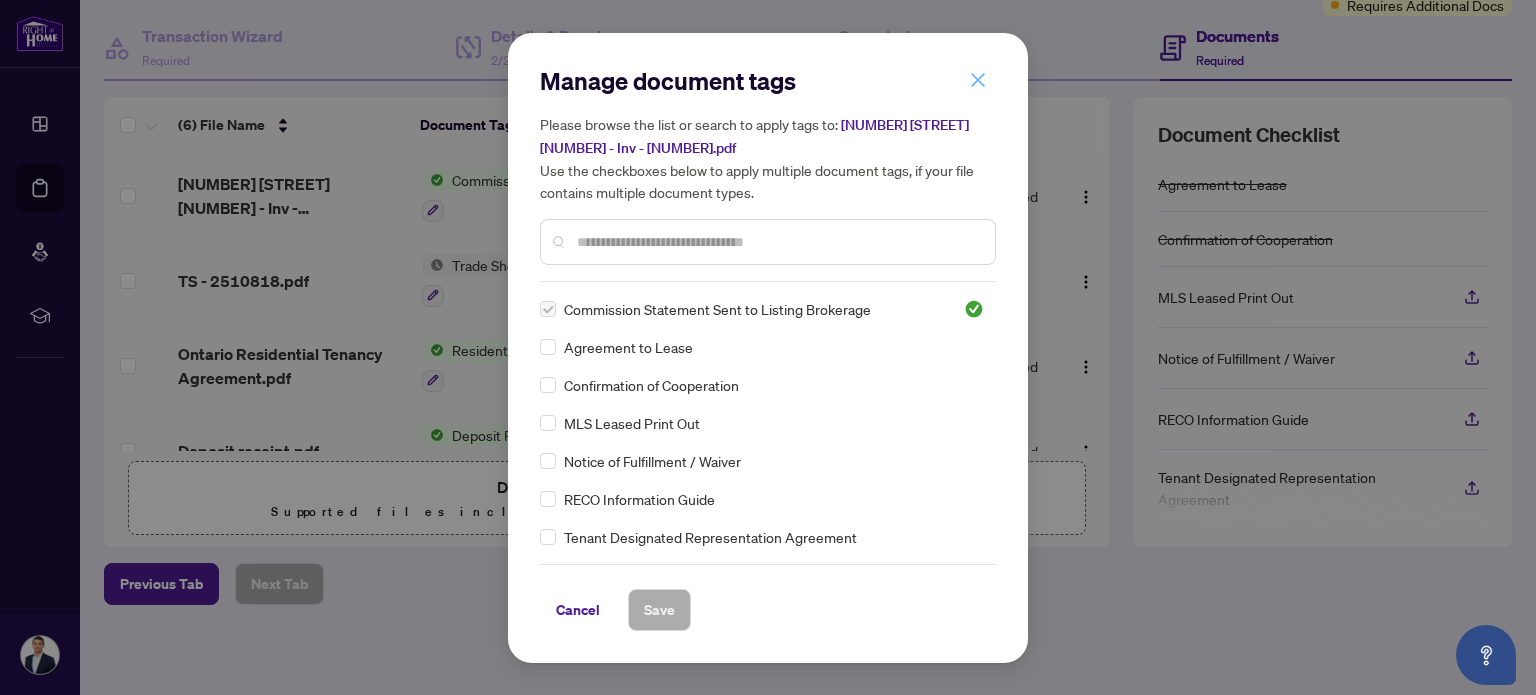 click 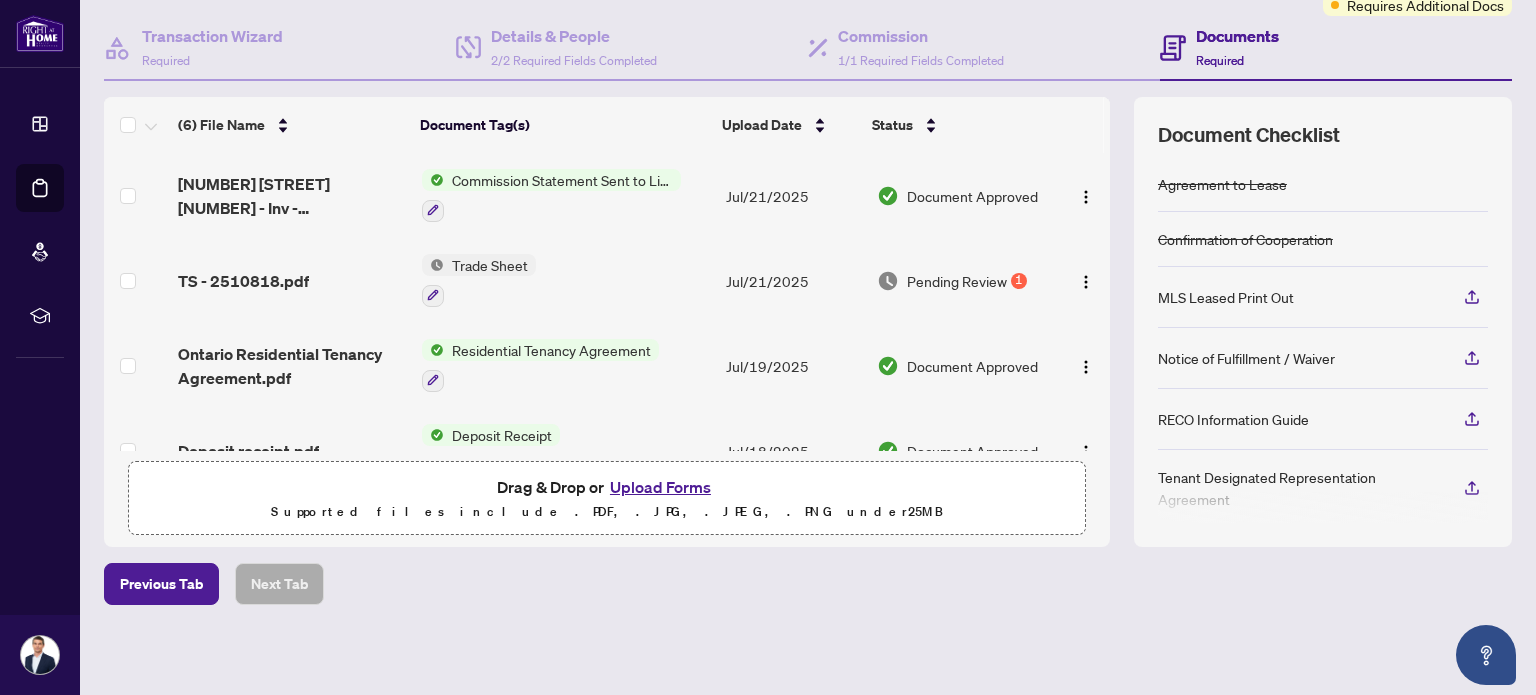 click on "Manage document tags Please browse the list or search to apply tags to:   20 Edward St 2119 - Inv - 2510818.pdf   Use the checkboxes below to apply multiple document tags, if your file contains multiple document types.   Commission Statement Sent to Listing Brokerage Agreement to Lease Confirmation of Cooperation MLS Leased Print Out Notice of Fulfillment / Waiver RECO Information Guide Tenant Designated Representation Agreement 1st Page of the APS Advance Paperwork Agent Correspondence Agreement of Assignment of Purchase and Sale Agreement of Purchase and Sale Agreement to Cooperate /Broker Referral Articles of Incorporation Back to Vendor Letter Belongs to Another Transaction Builder's Consent Buyer Designated Representation Agreement Buyer Designated Representation Agreement Buyers Lawyer Information Certificate of Estate Trustee(s) Client Refused to Sign Closing Date Change Co-op Brokerage Commission Statement Co-op EFT Co-operating Indemnity Agreement Commission Adjustment Commission Agreement Duplicate" at bounding box center [768, 347] 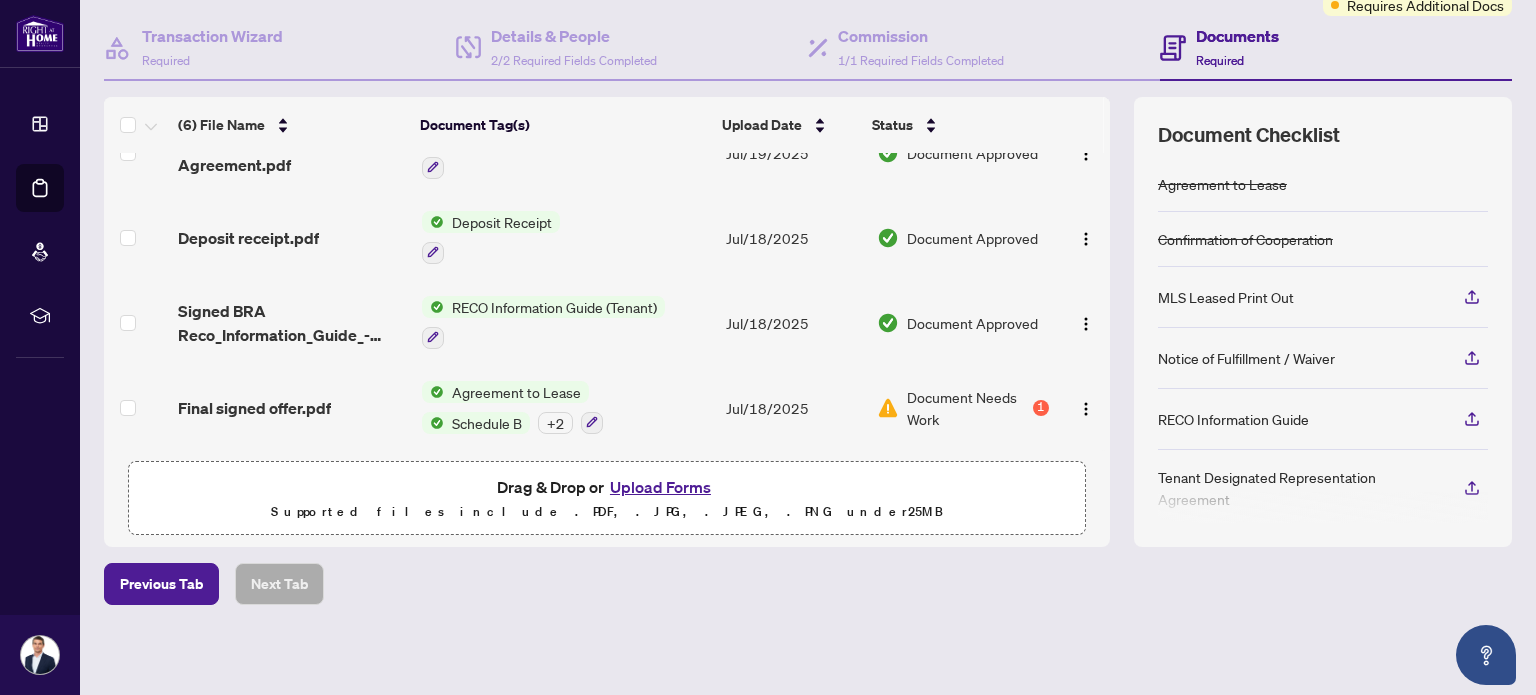 scroll, scrollTop: 0, scrollLeft: 0, axis: both 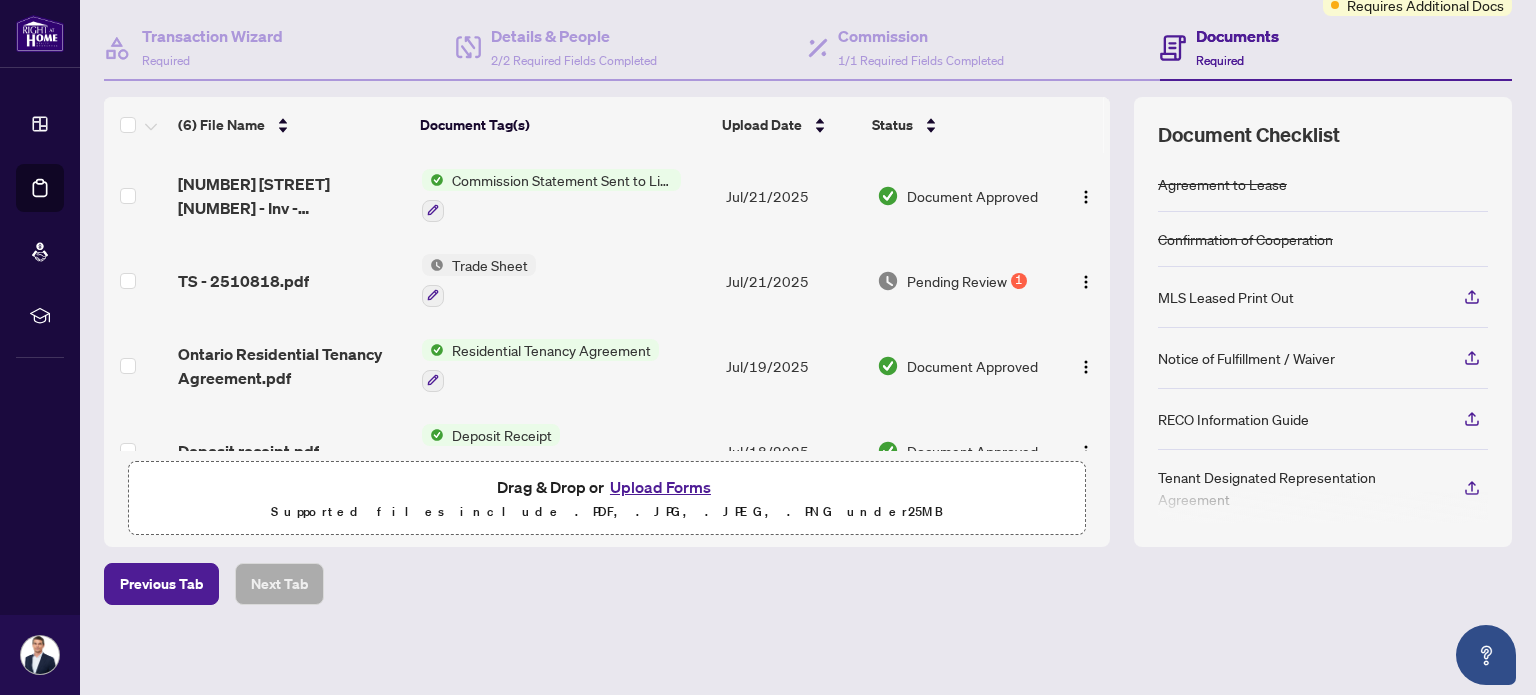 click on "Pending Review" at bounding box center [957, 281] 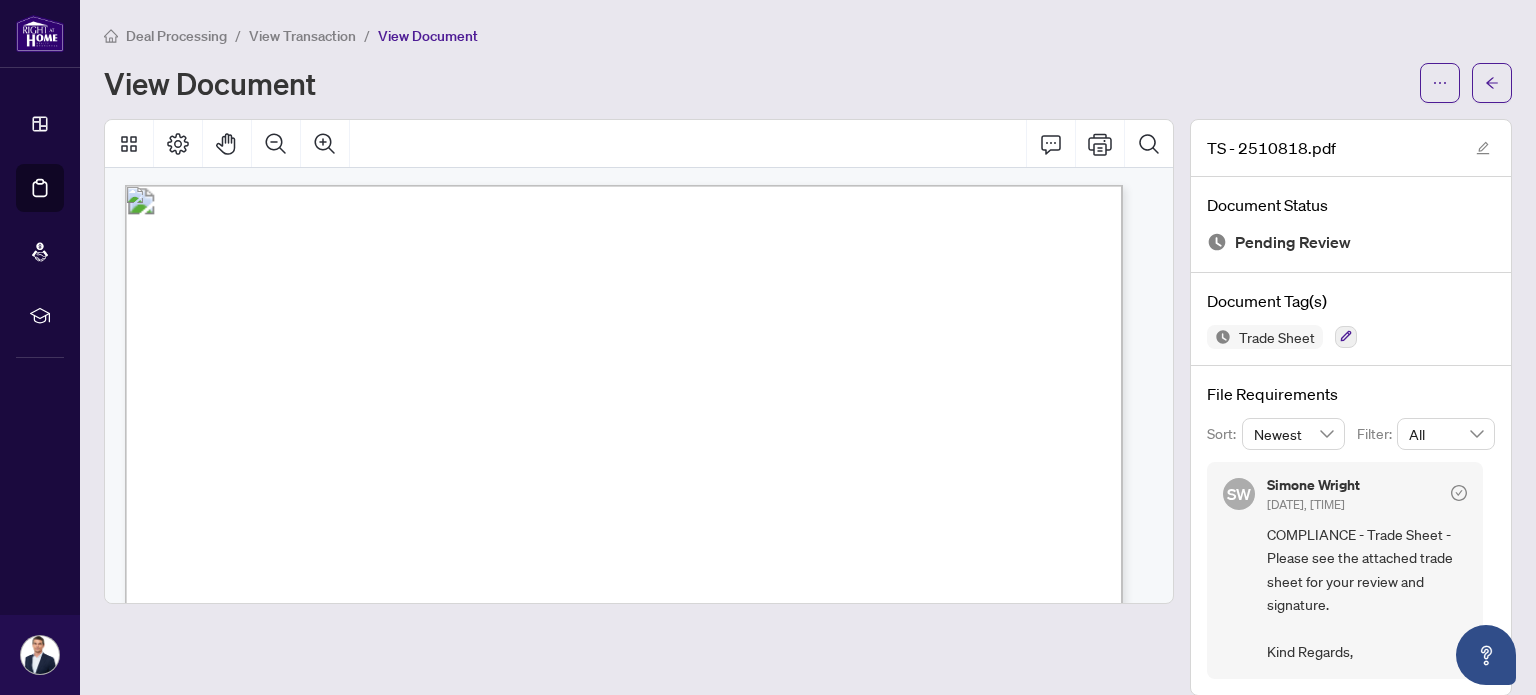 scroll, scrollTop: 0, scrollLeft: 0, axis: both 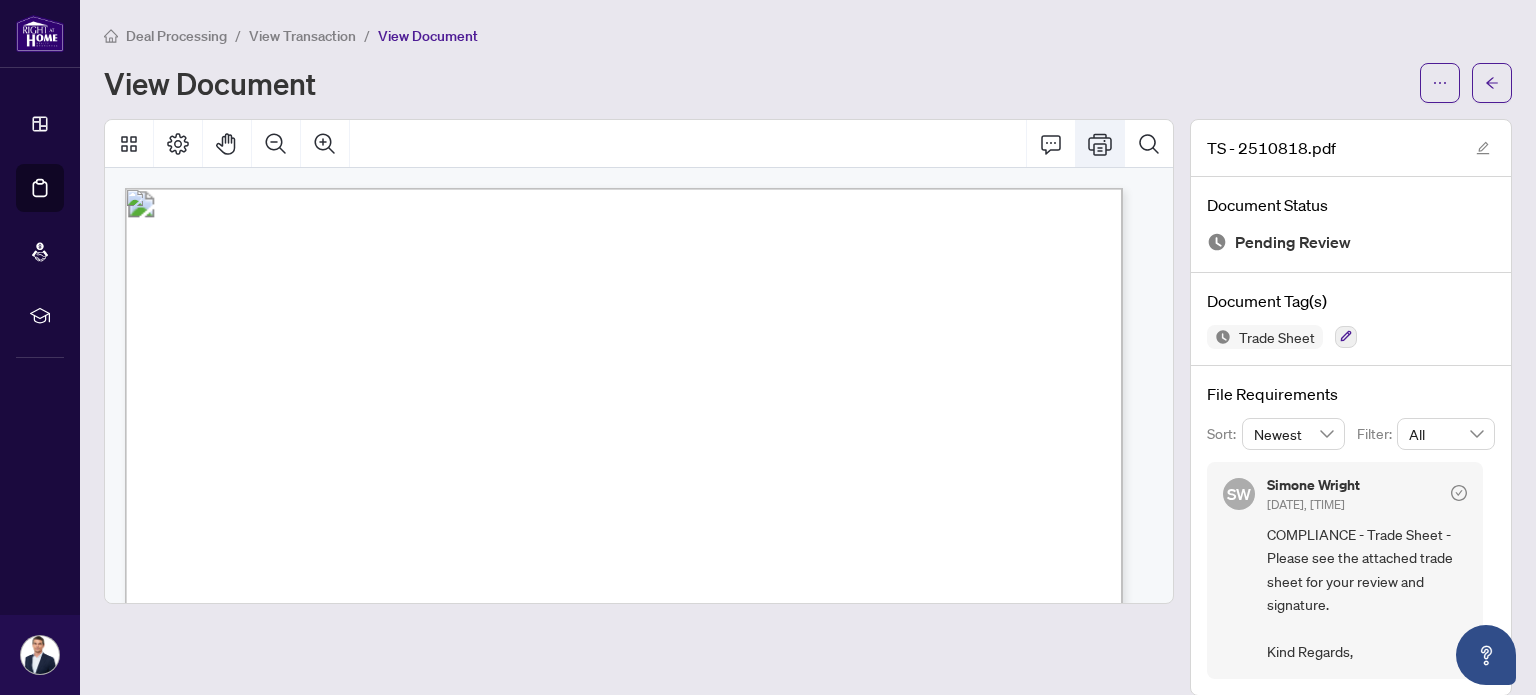 click 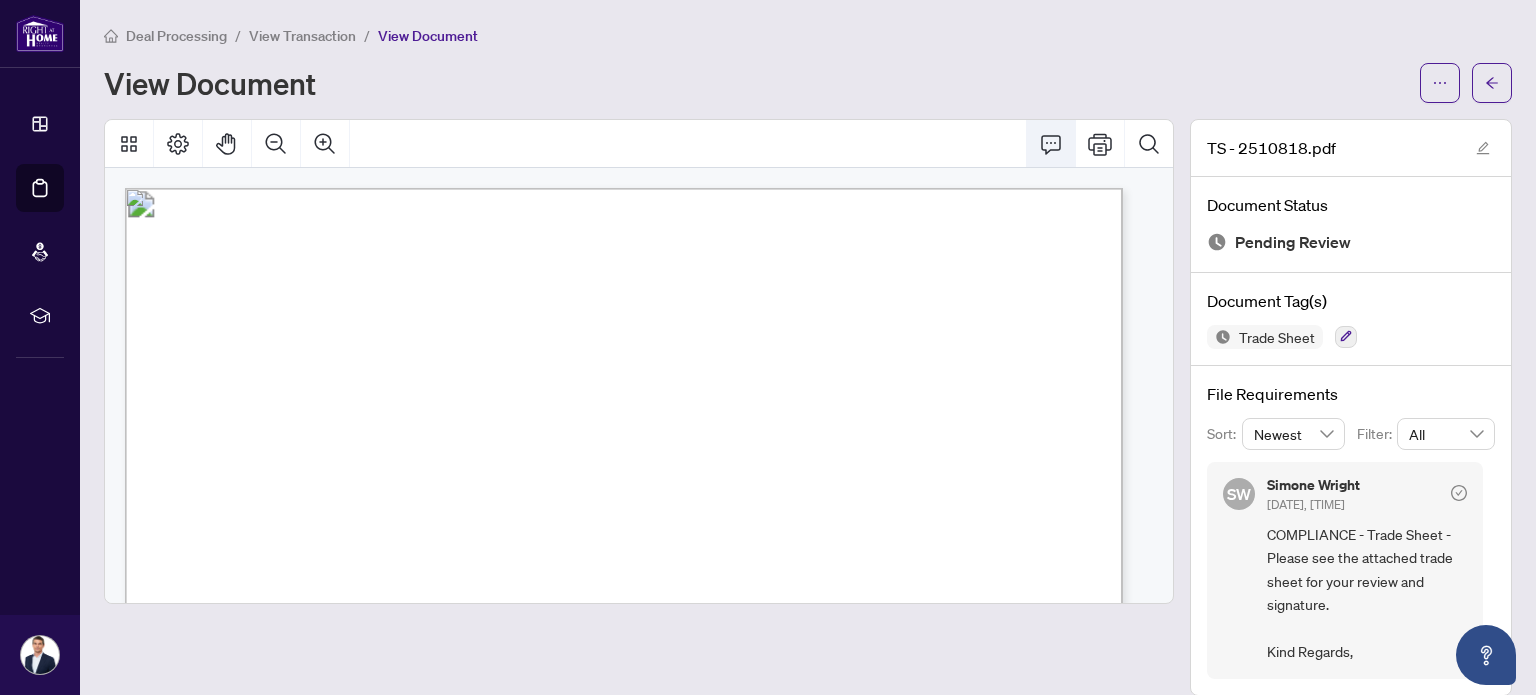 click 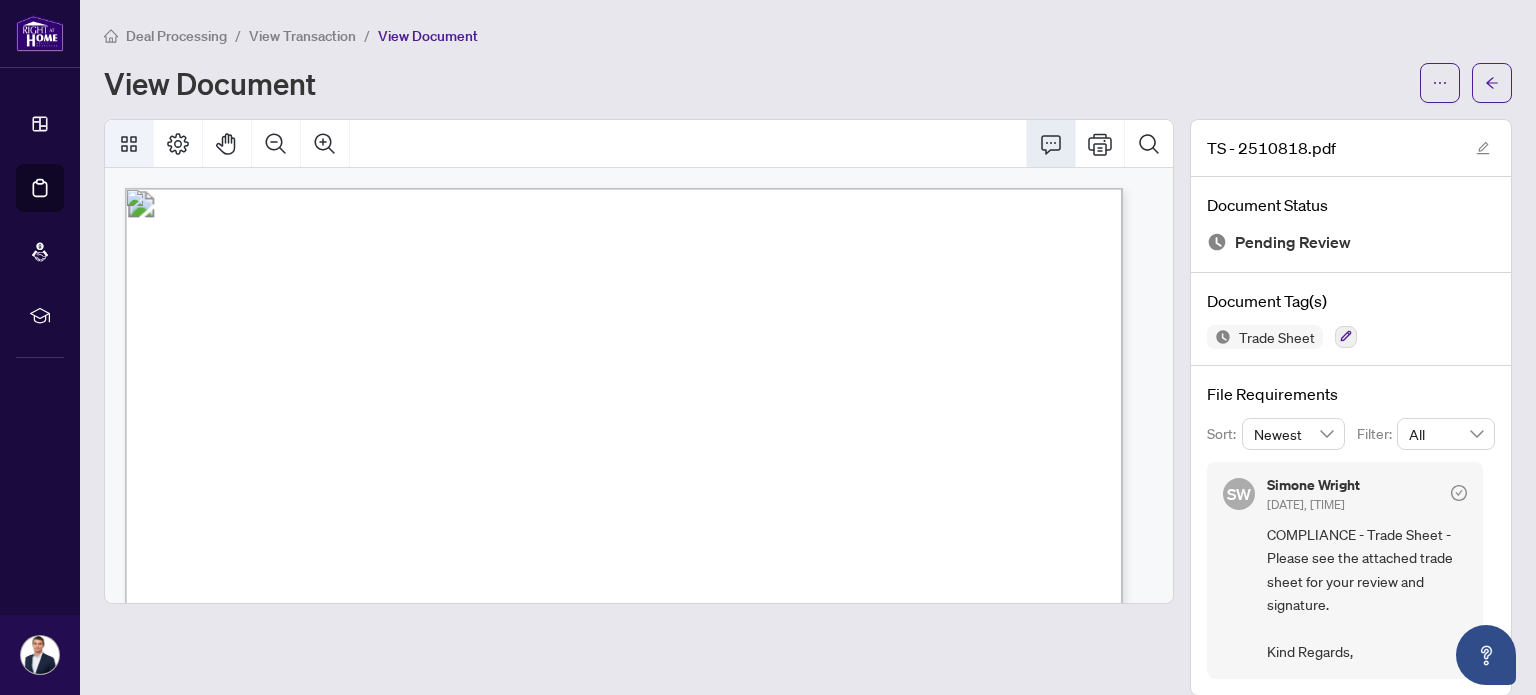click 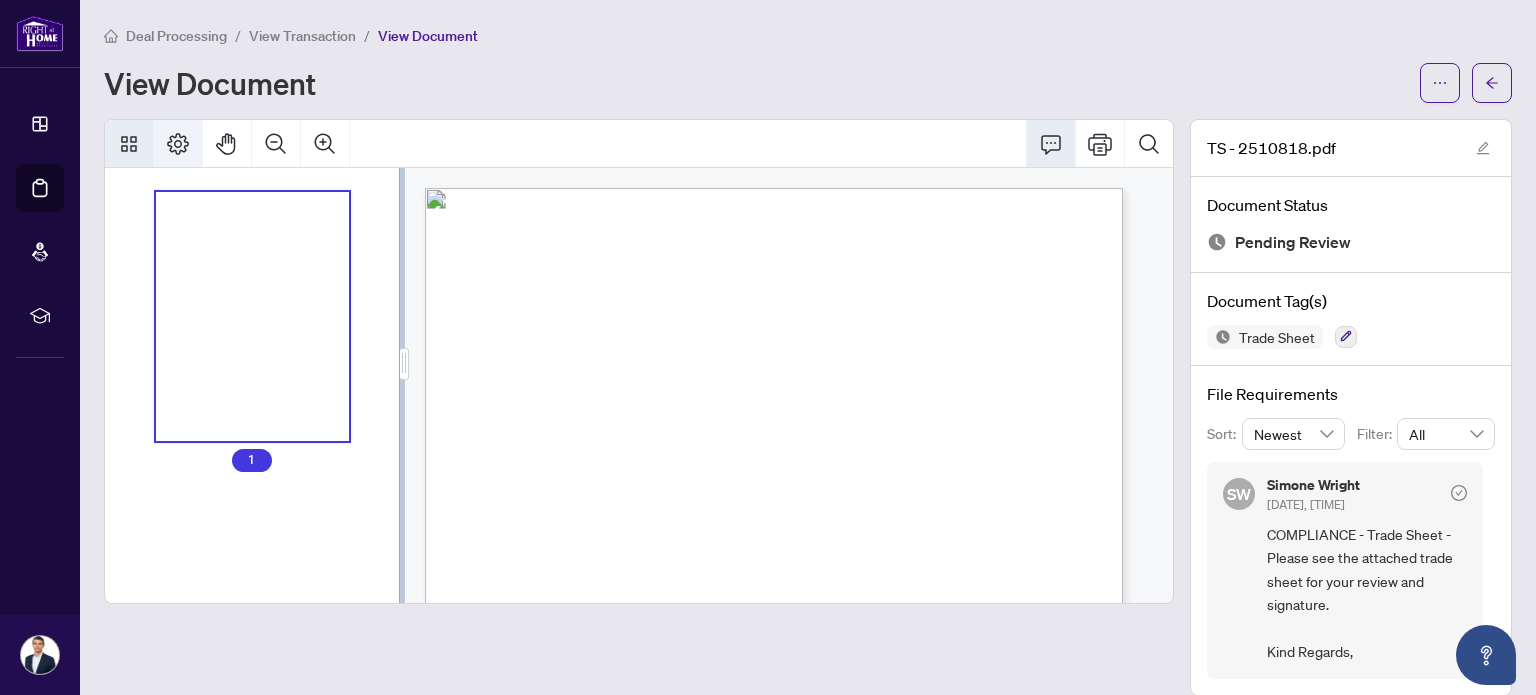 click 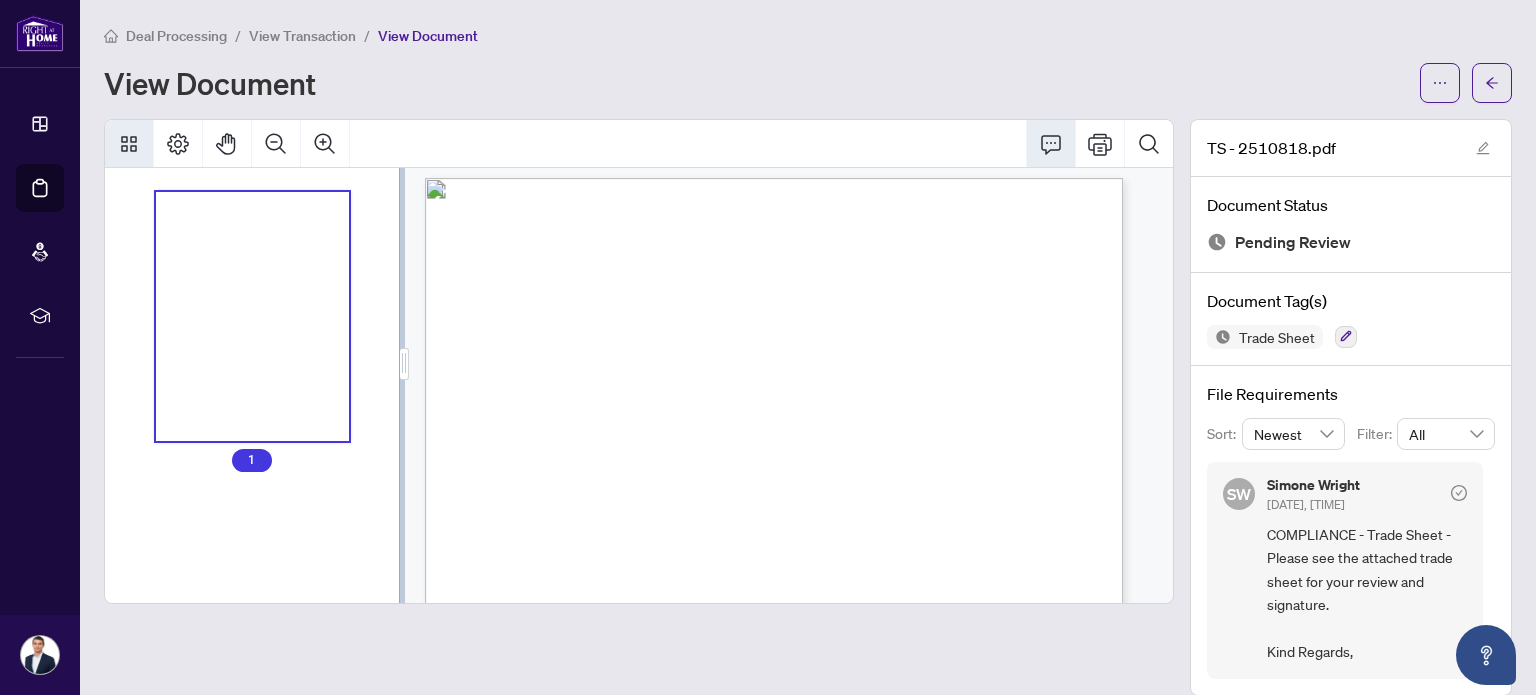 scroll, scrollTop: 0, scrollLeft: 0, axis: both 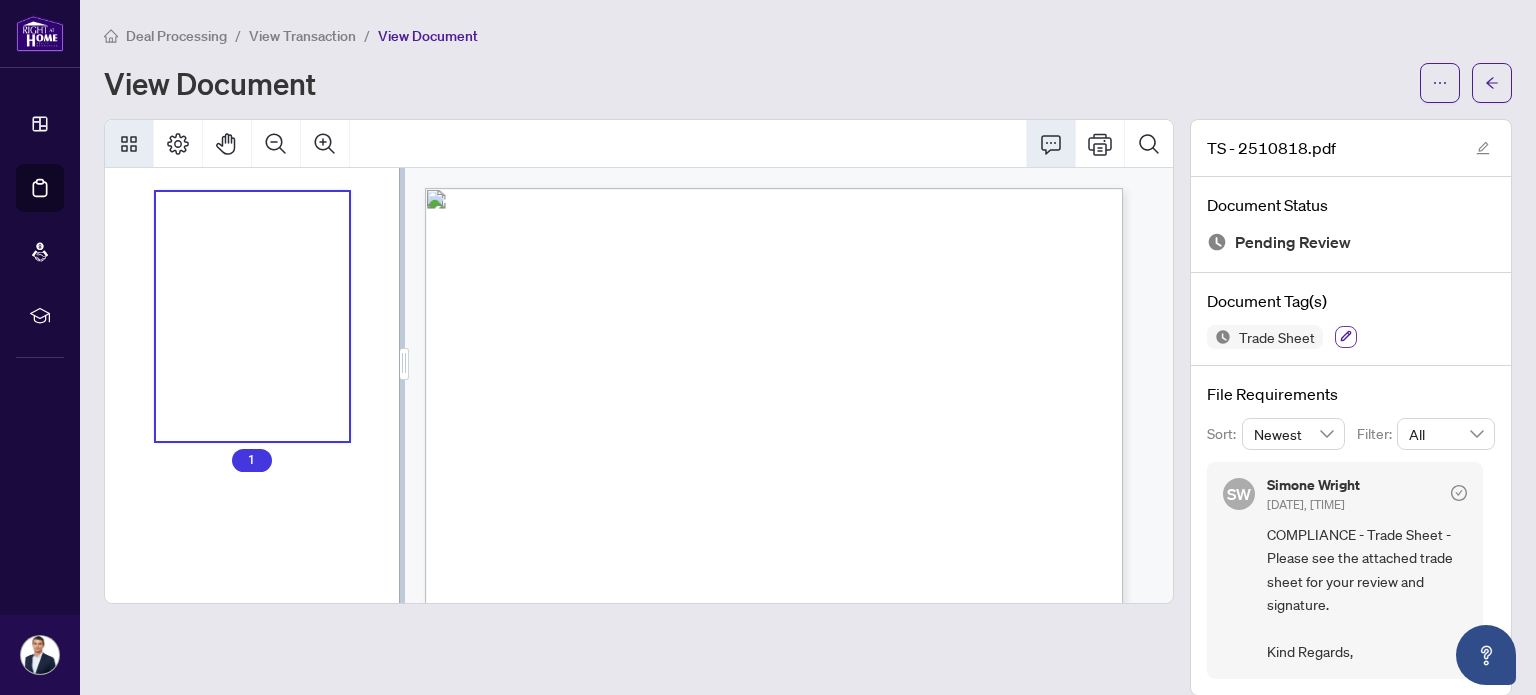 click 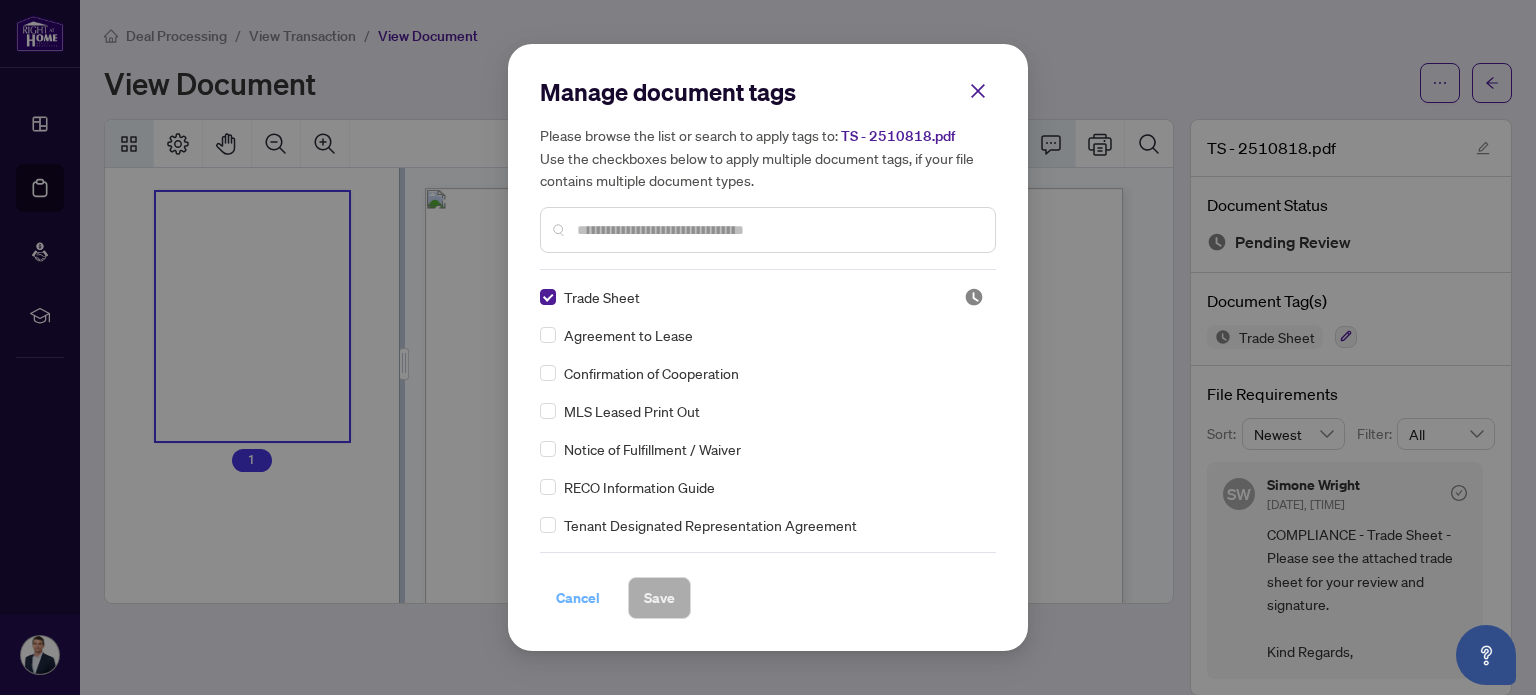 click on "Cancel" at bounding box center [578, 598] 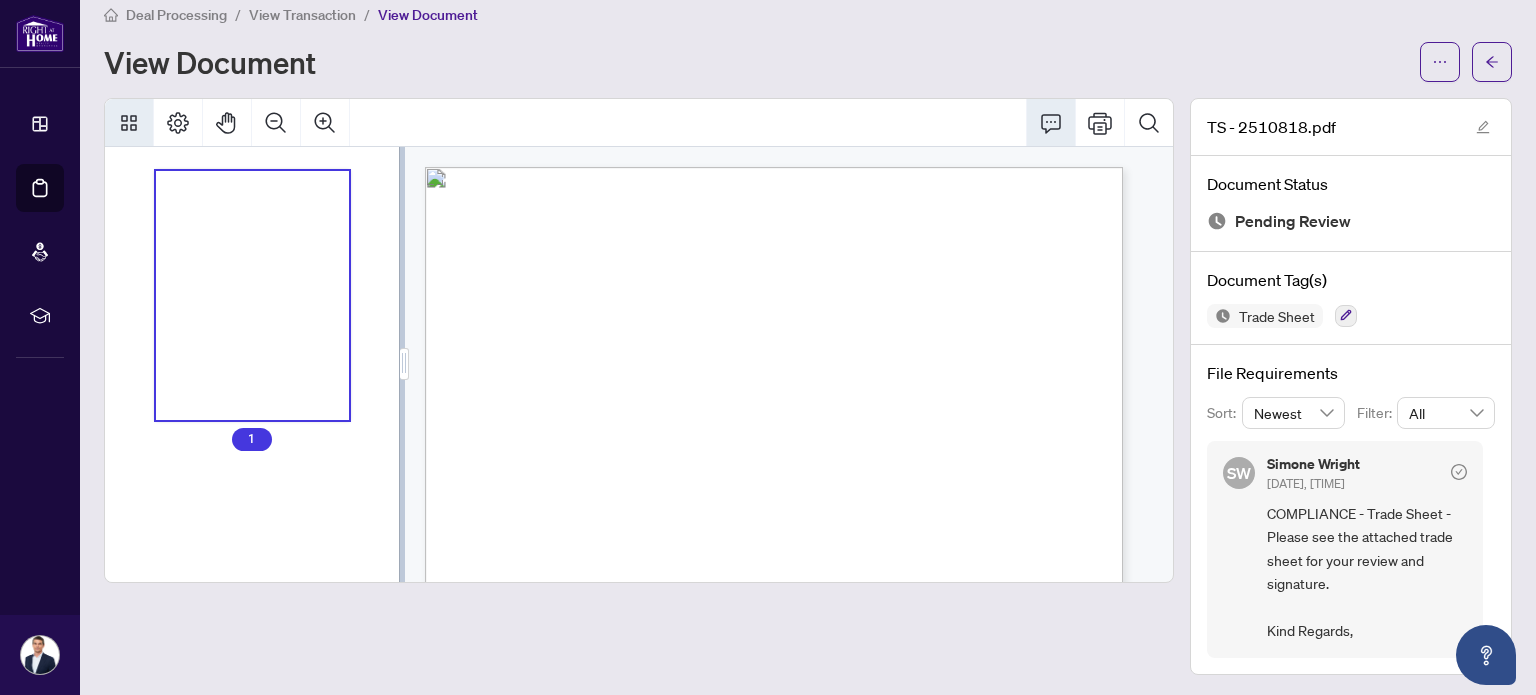 scroll, scrollTop: 0, scrollLeft: 0, axis: both 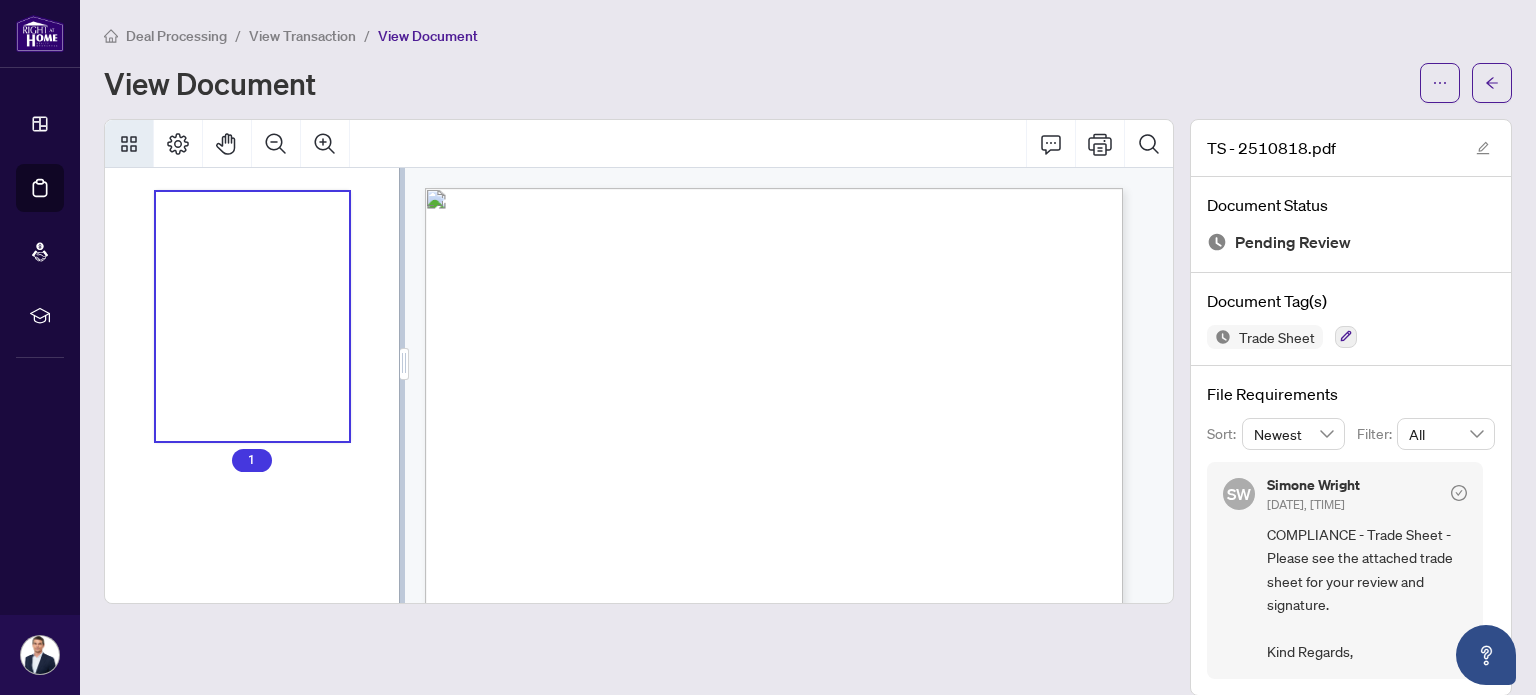 click at bounding box center (253, 317) 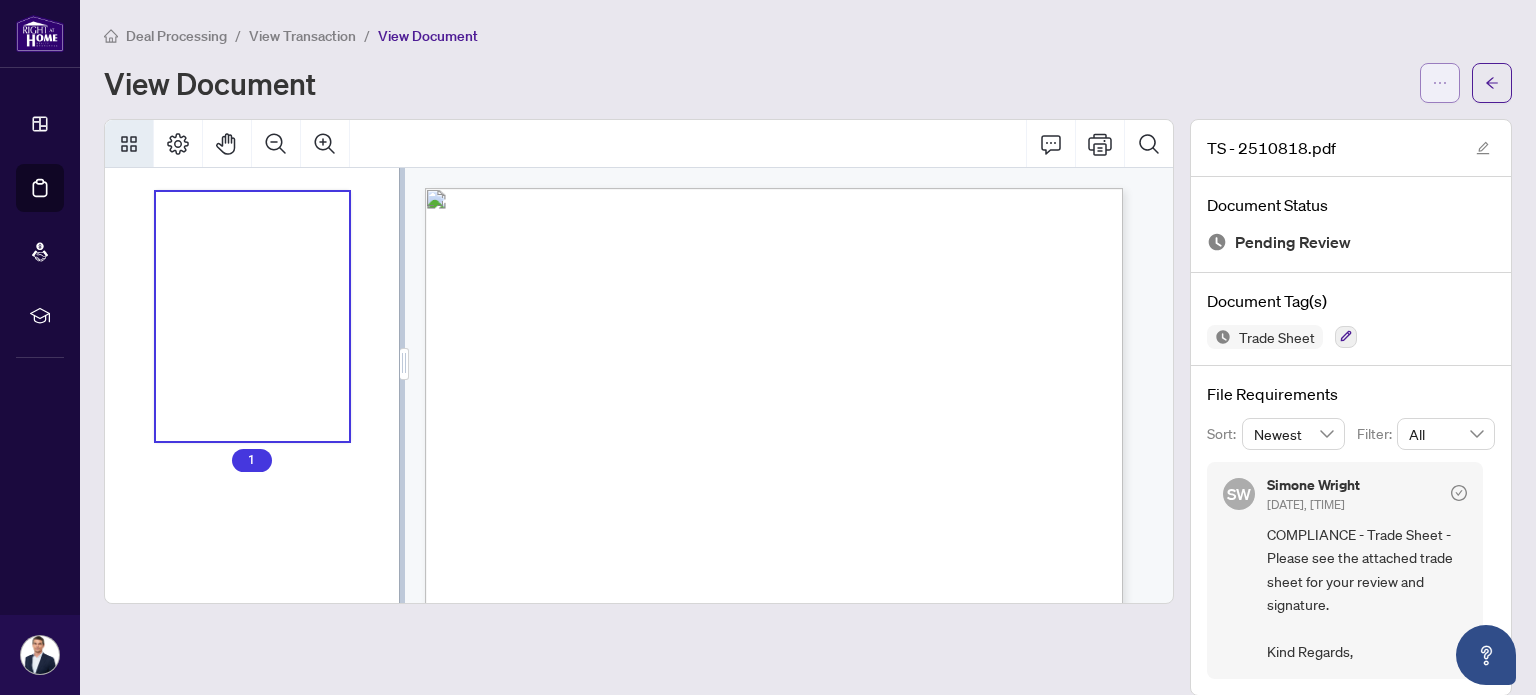 click at bounding box center [1440, 83] 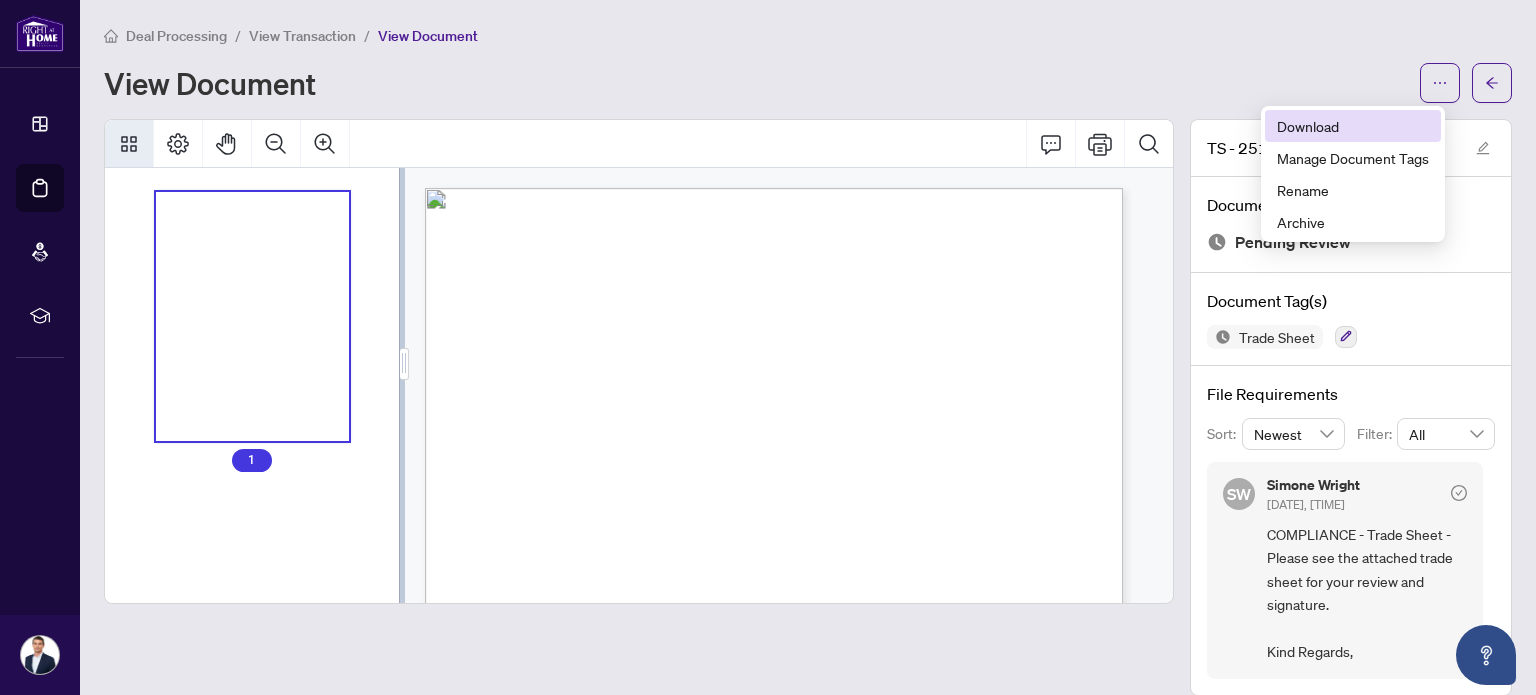 click on "Download" at bounding box center (1353, 126) 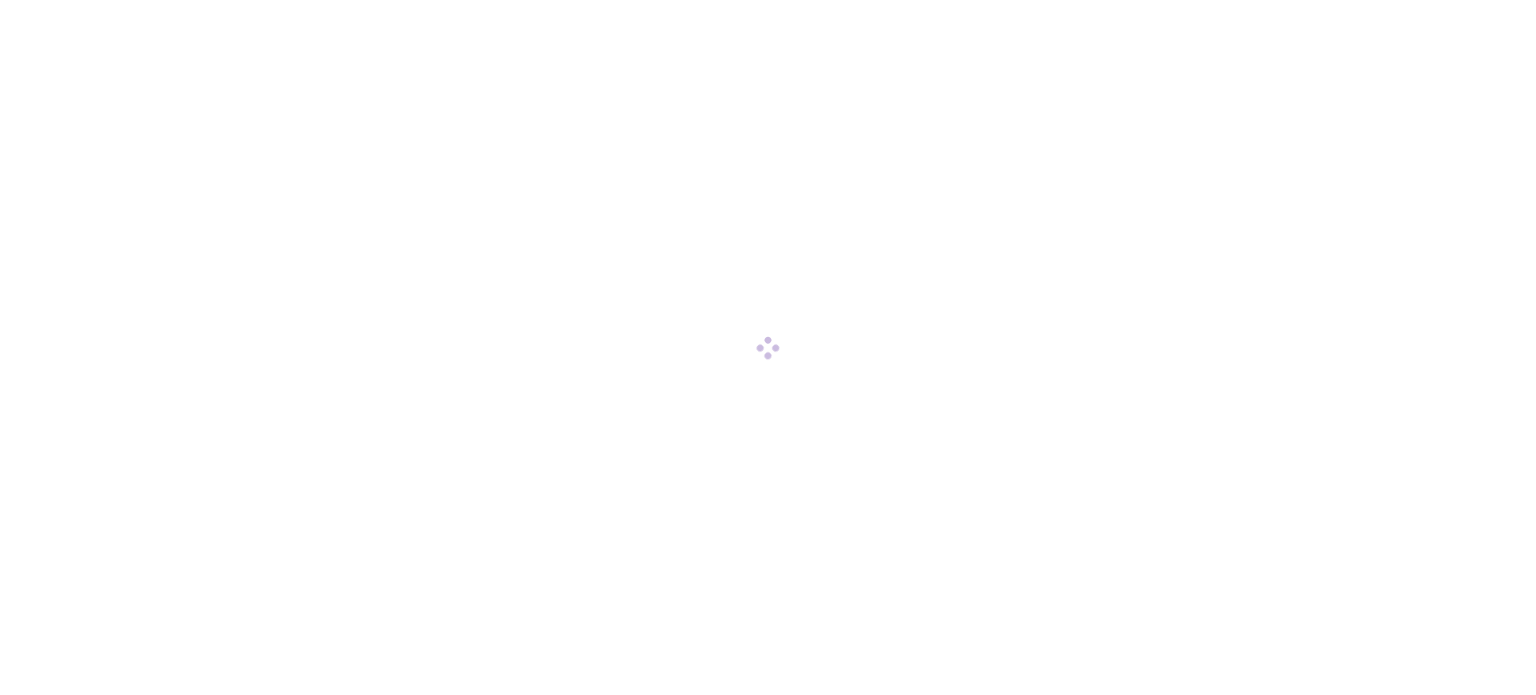 scroll, scrollTop: 0, scrollLeft: 0, axis: both 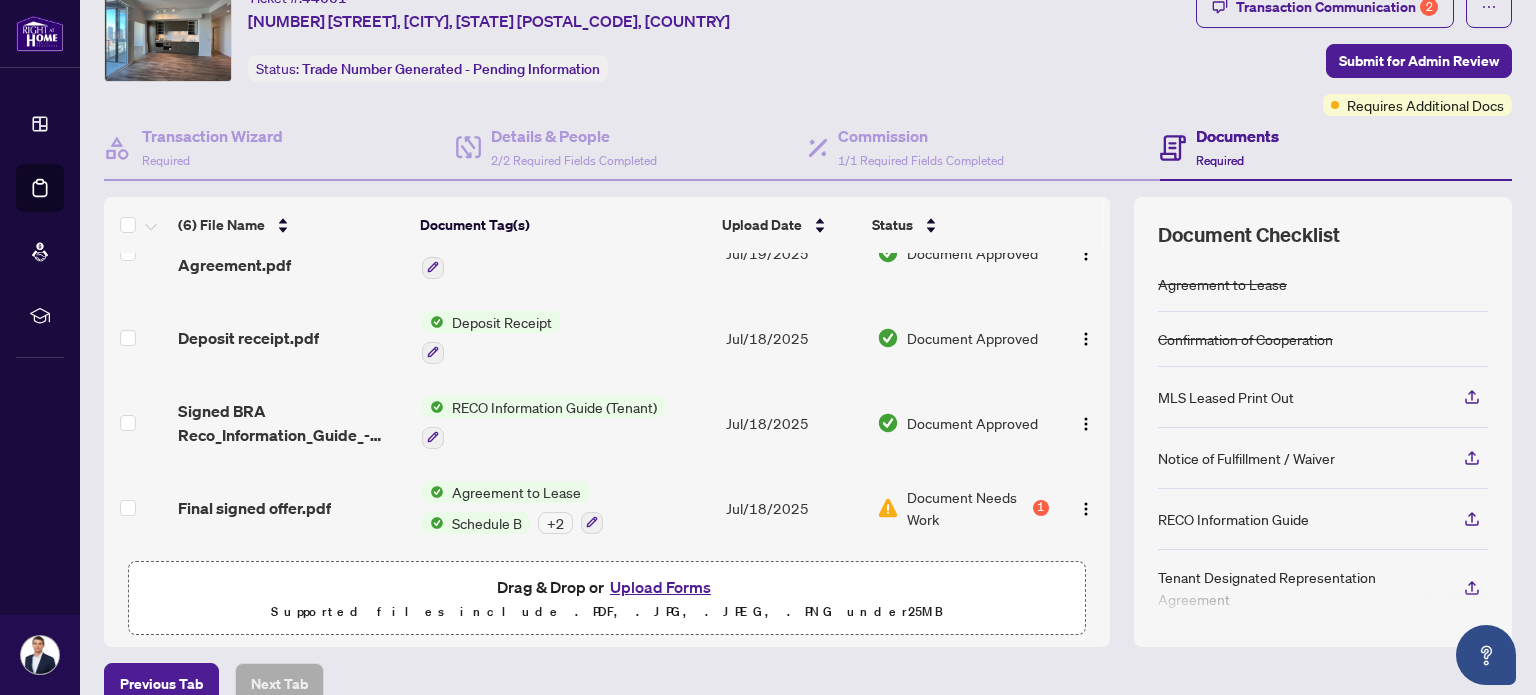 click on "Upload Forms" at bounding box center [660, 587] 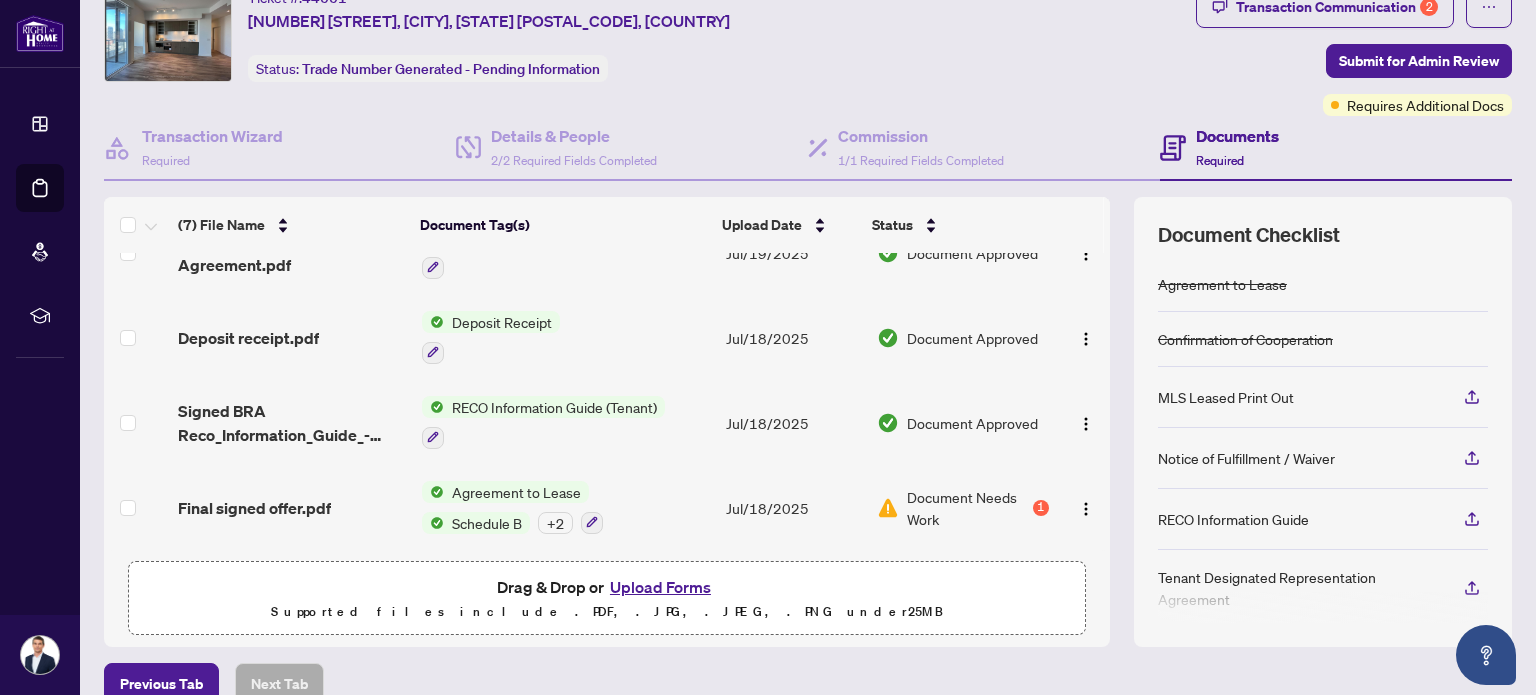 scroll, scrollTop: 0, scrollLeft: 0, axis: both 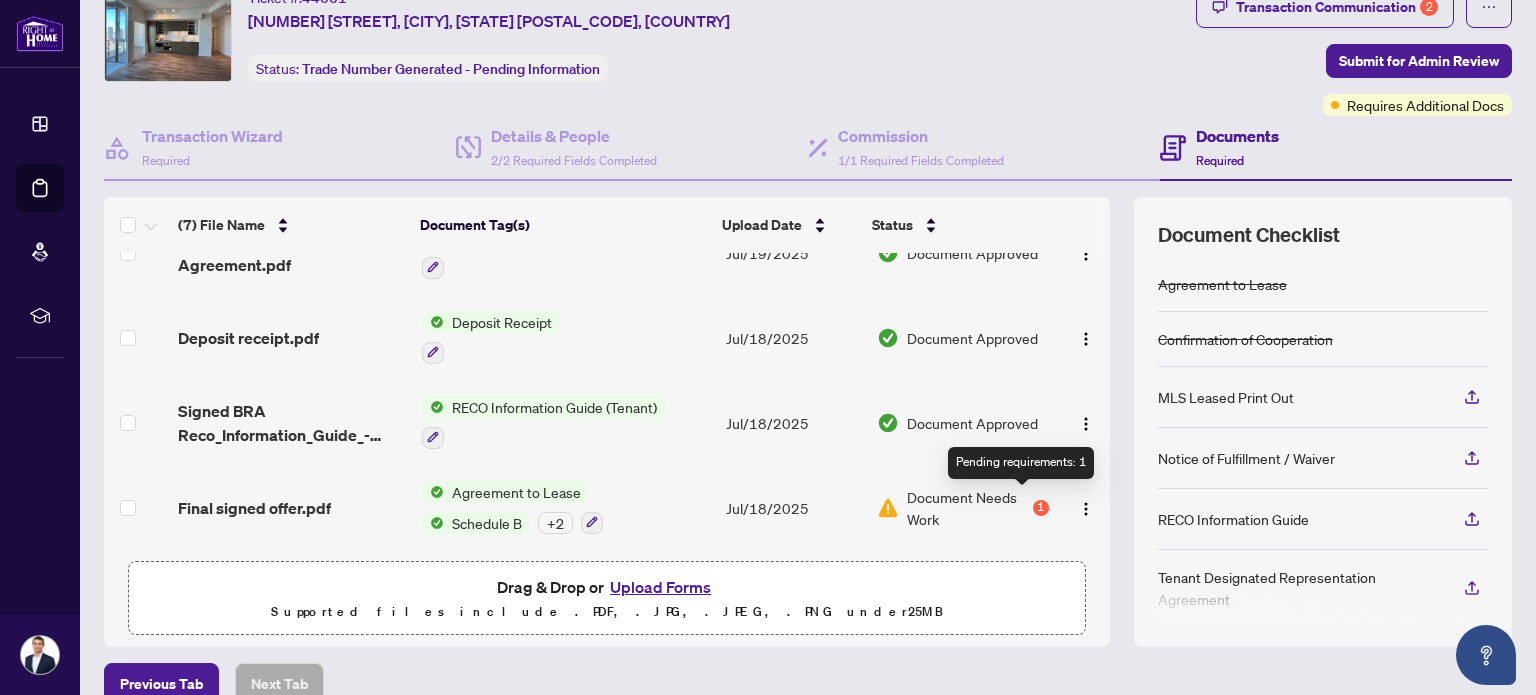 click on "1" at bounding box center (1041, 508) 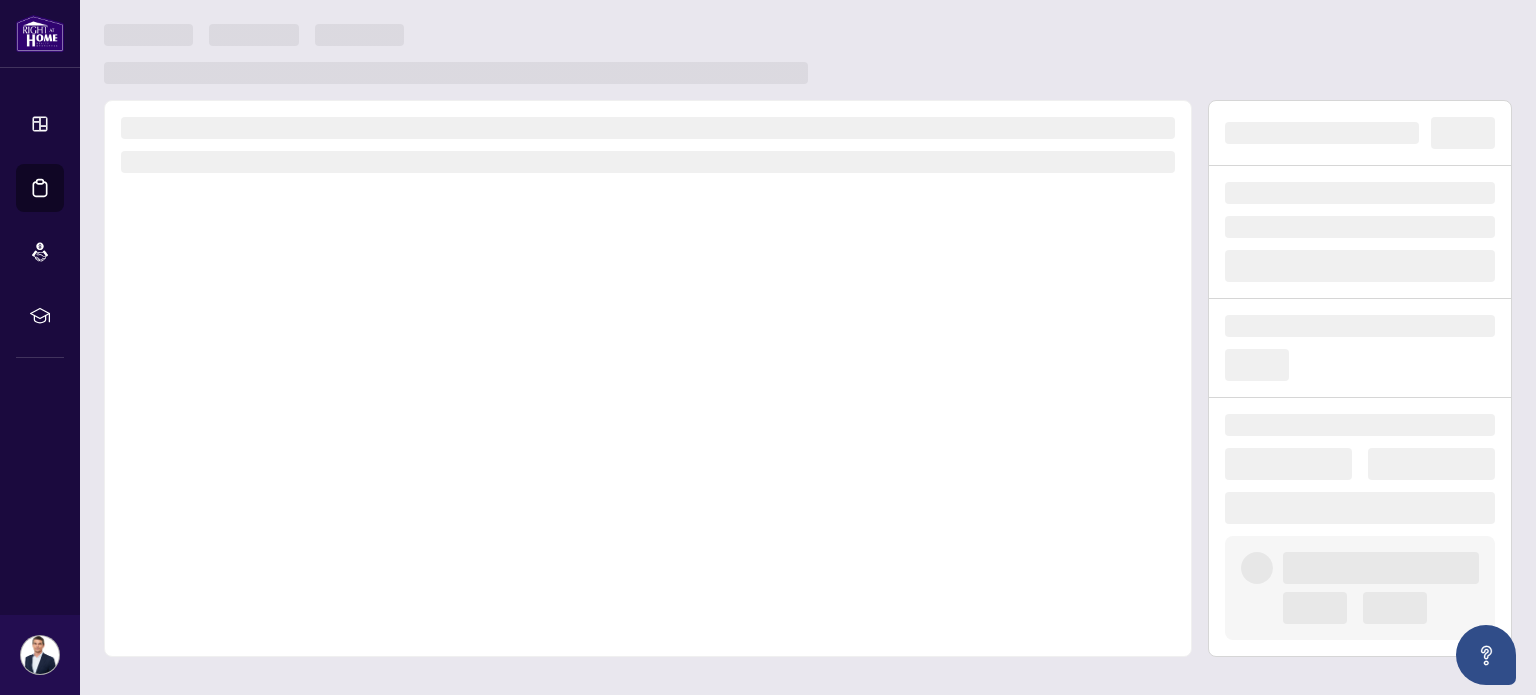 scroll, scrollTop: 0, scrollLeft: 0, axis: both 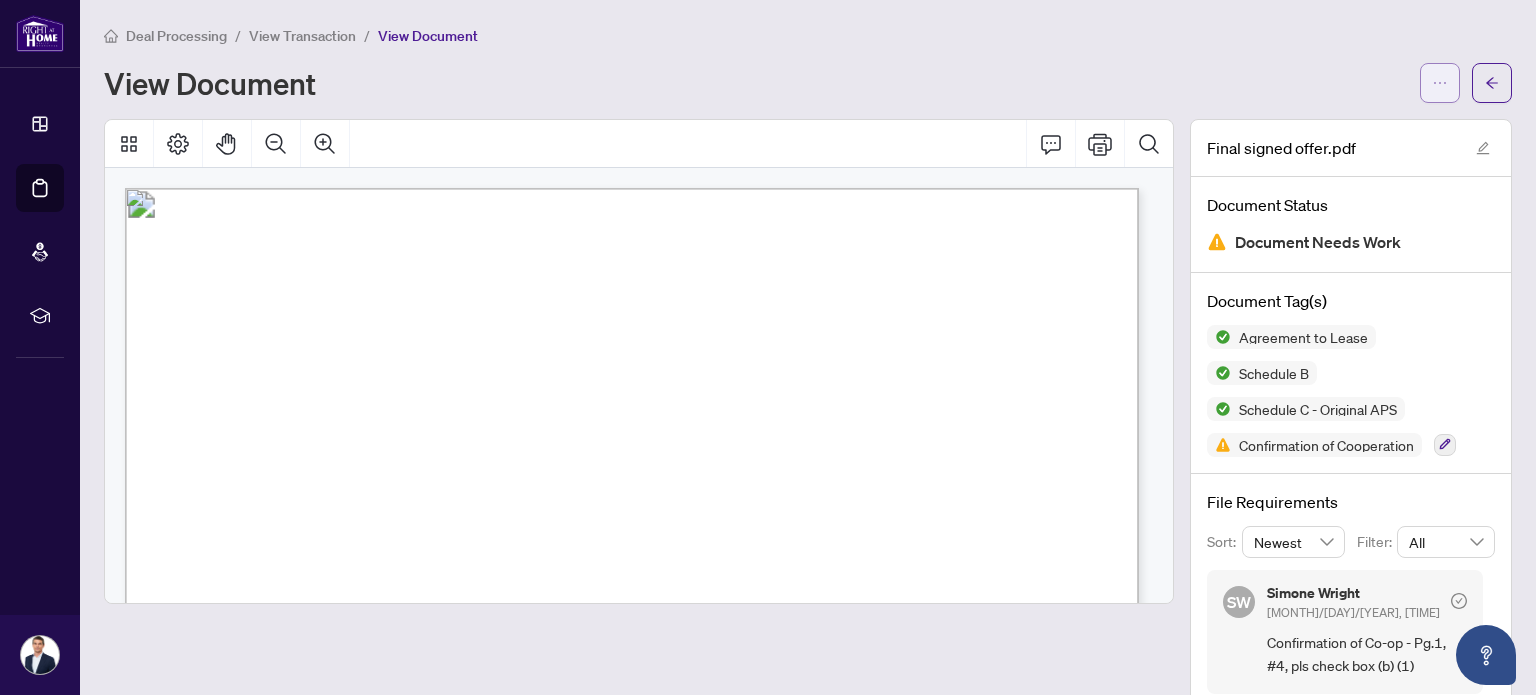 click 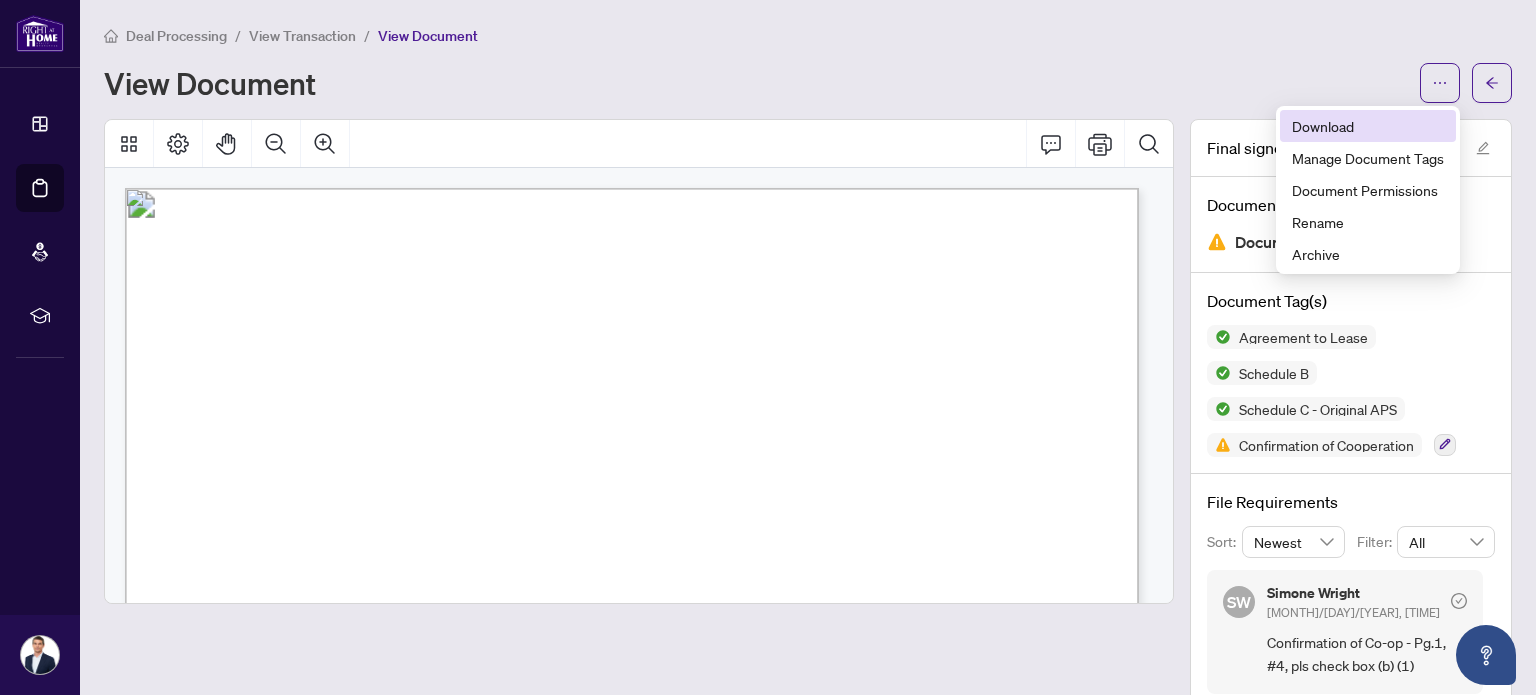 click on "Download" at bounding box center [1368, 126] 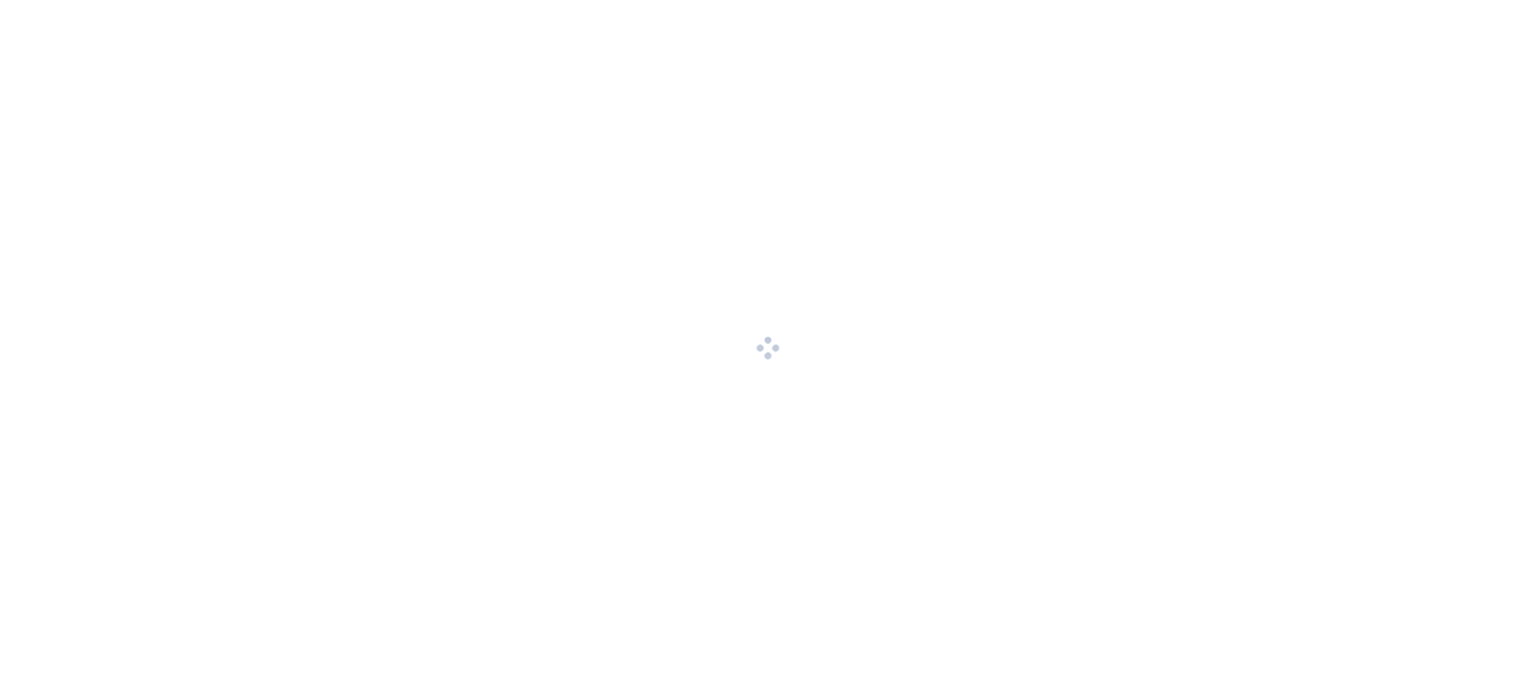 scroll, scrollTop: 0, scrollLeft: 0, axis: both 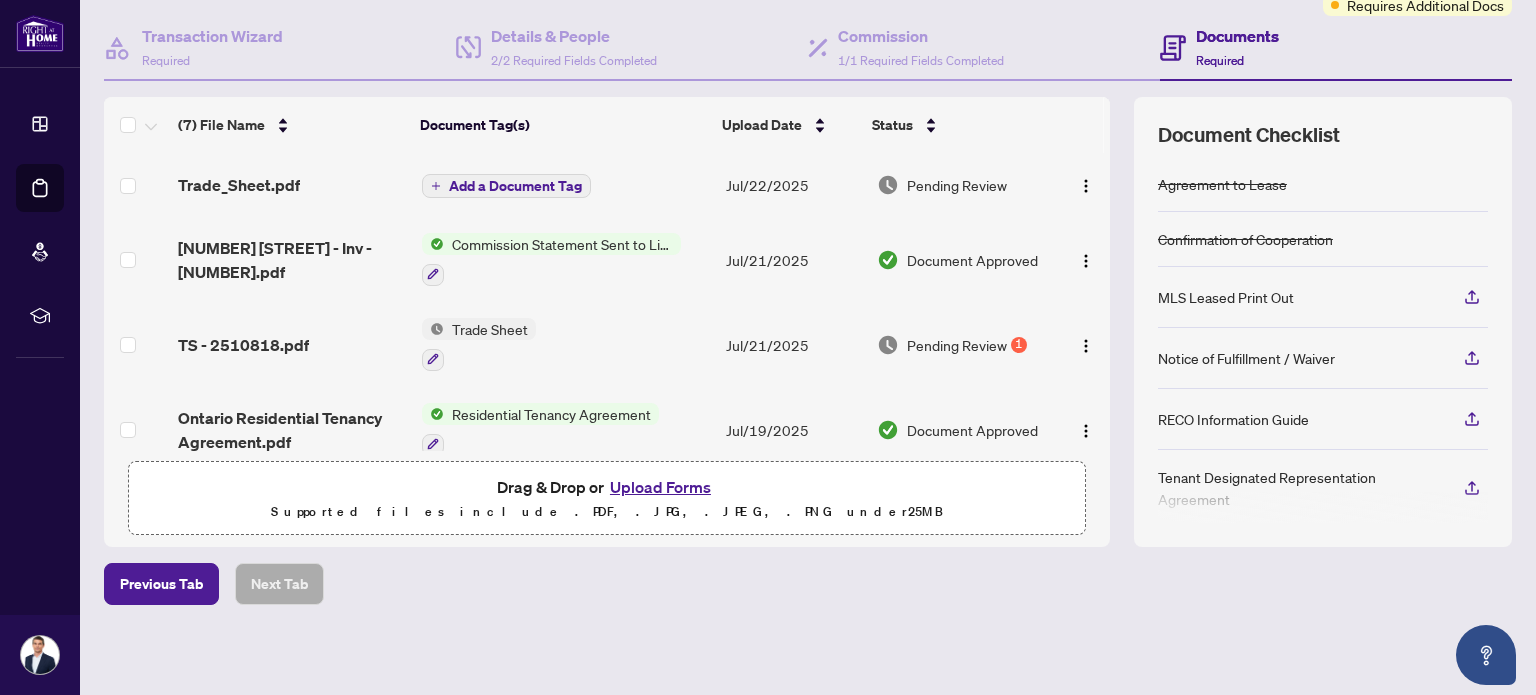 click on "Upload Forms" at bounding box center (660, 487) 